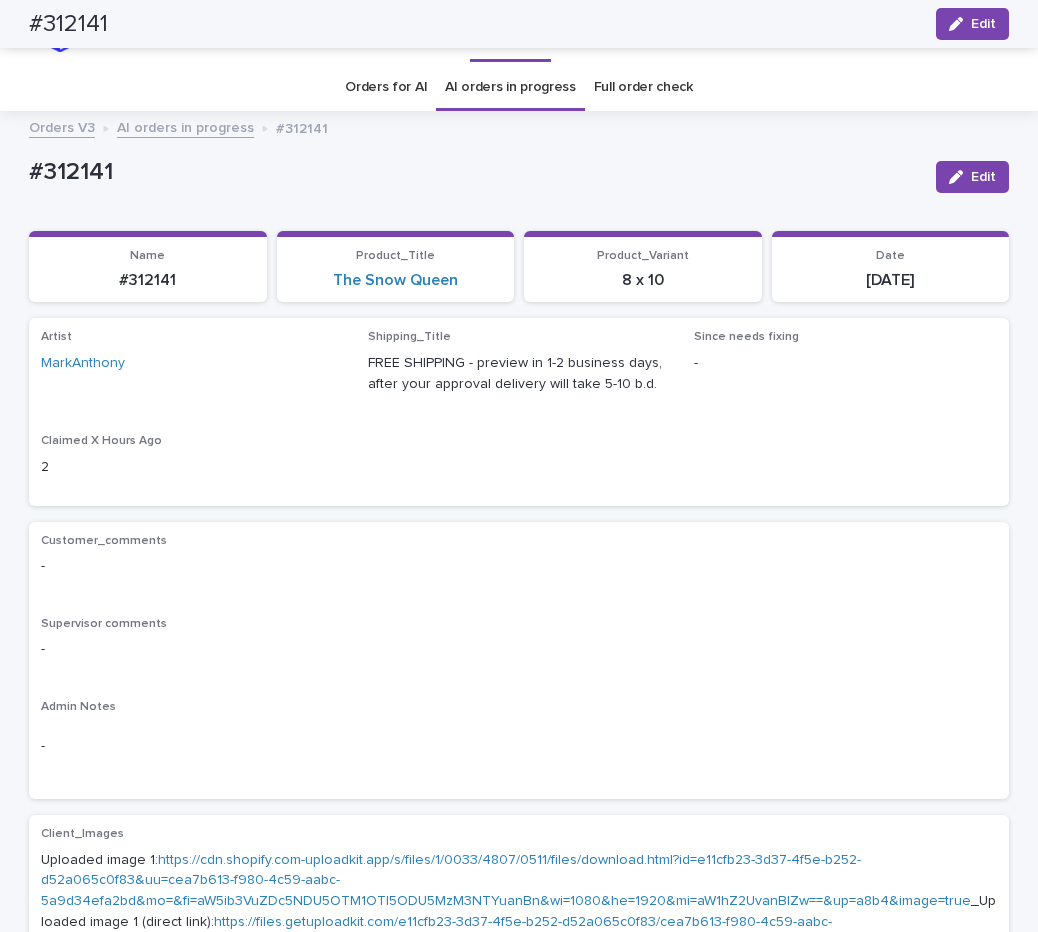 scroll, scrollTop: 0, scrollLeft: 0, axis: both 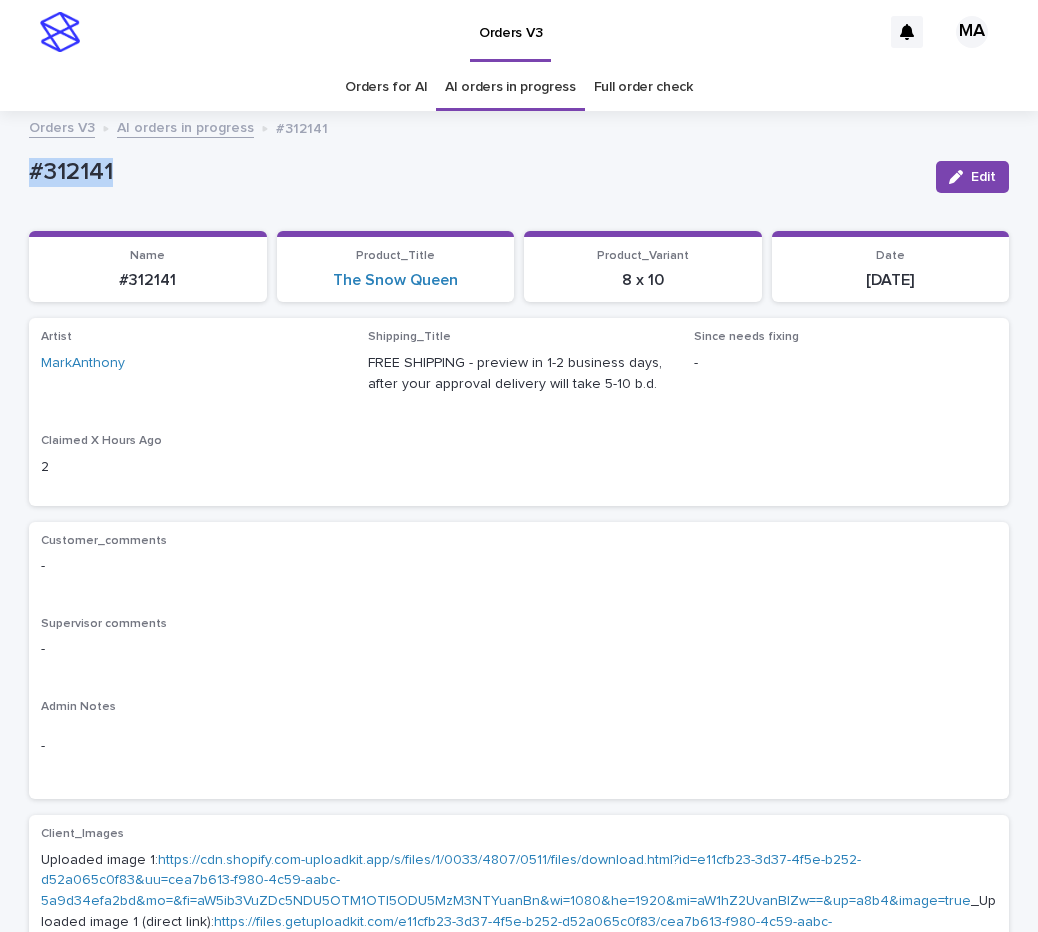 drag, startPoint x: 165, startPoint y: 185, endPoint x: 0, endPoint y: 185, distance: 165 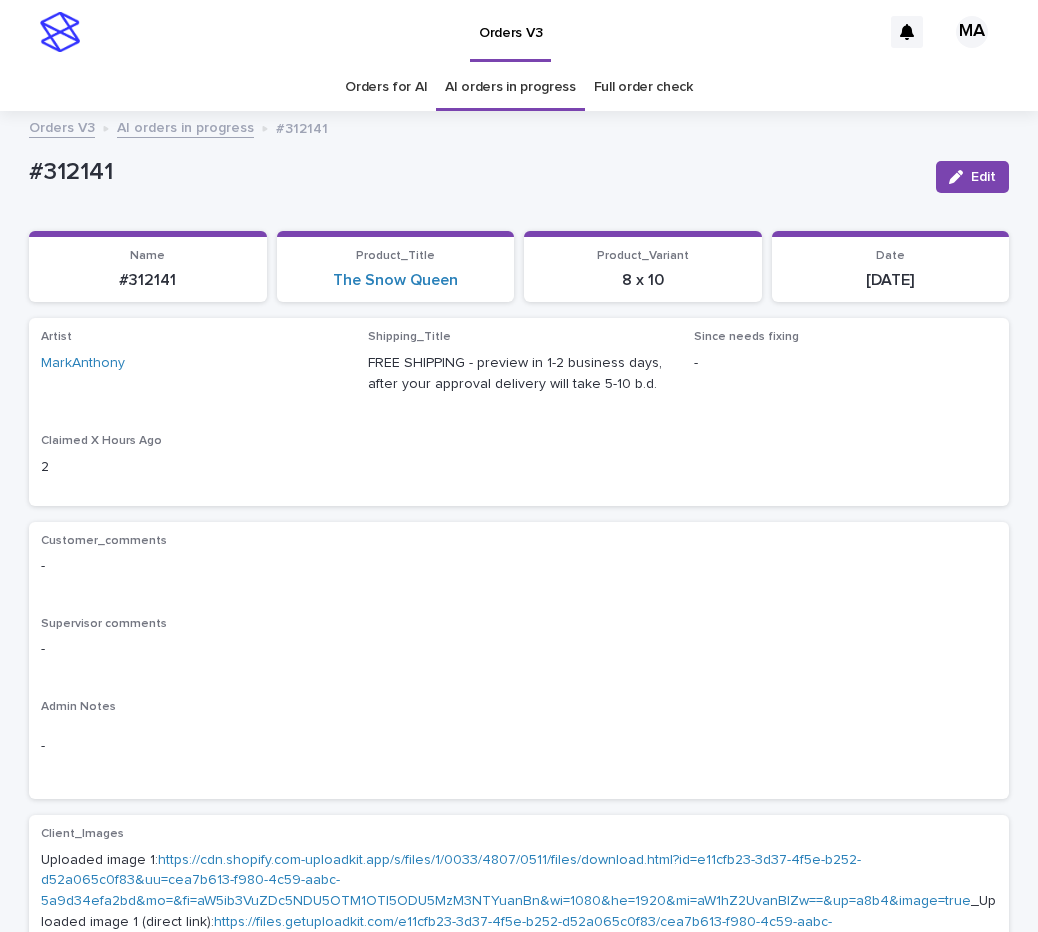 click on "-" at bounding box center (519, 566) 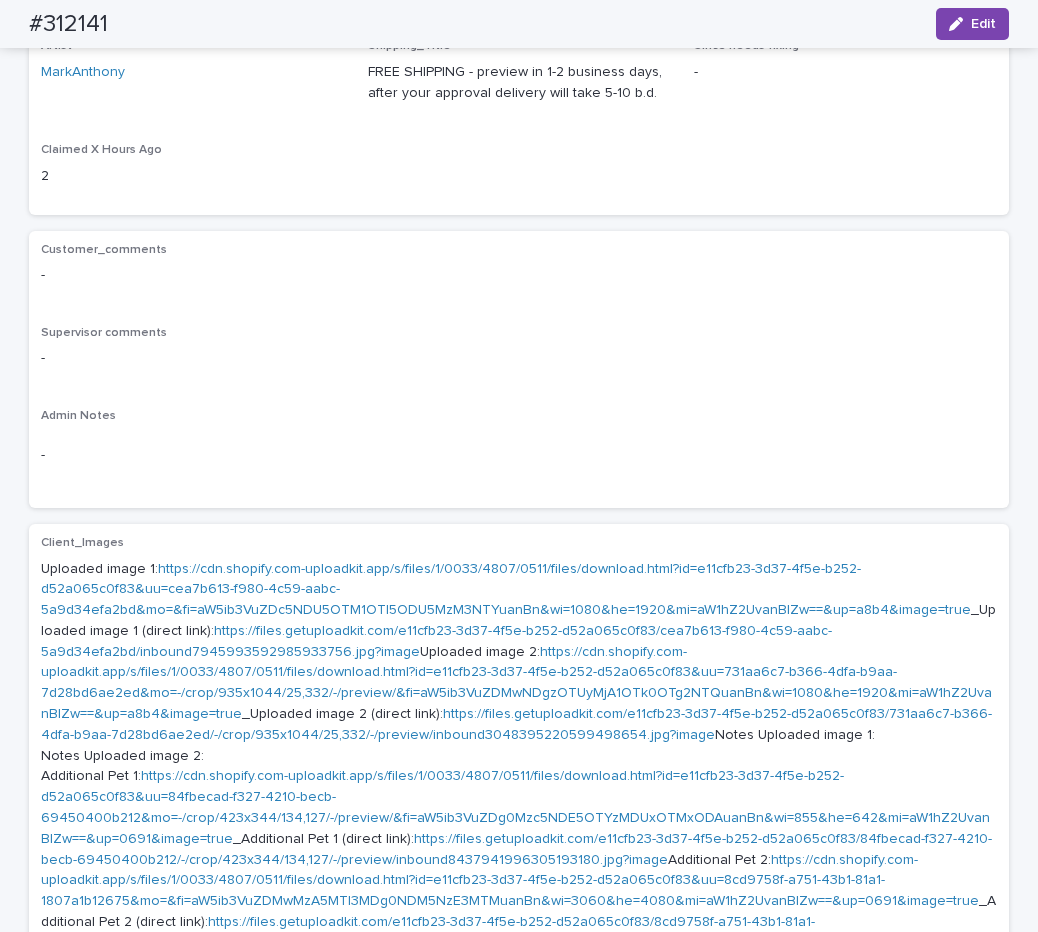 scroll, scrollTop: 0, scrollLeft: 0, axis: both 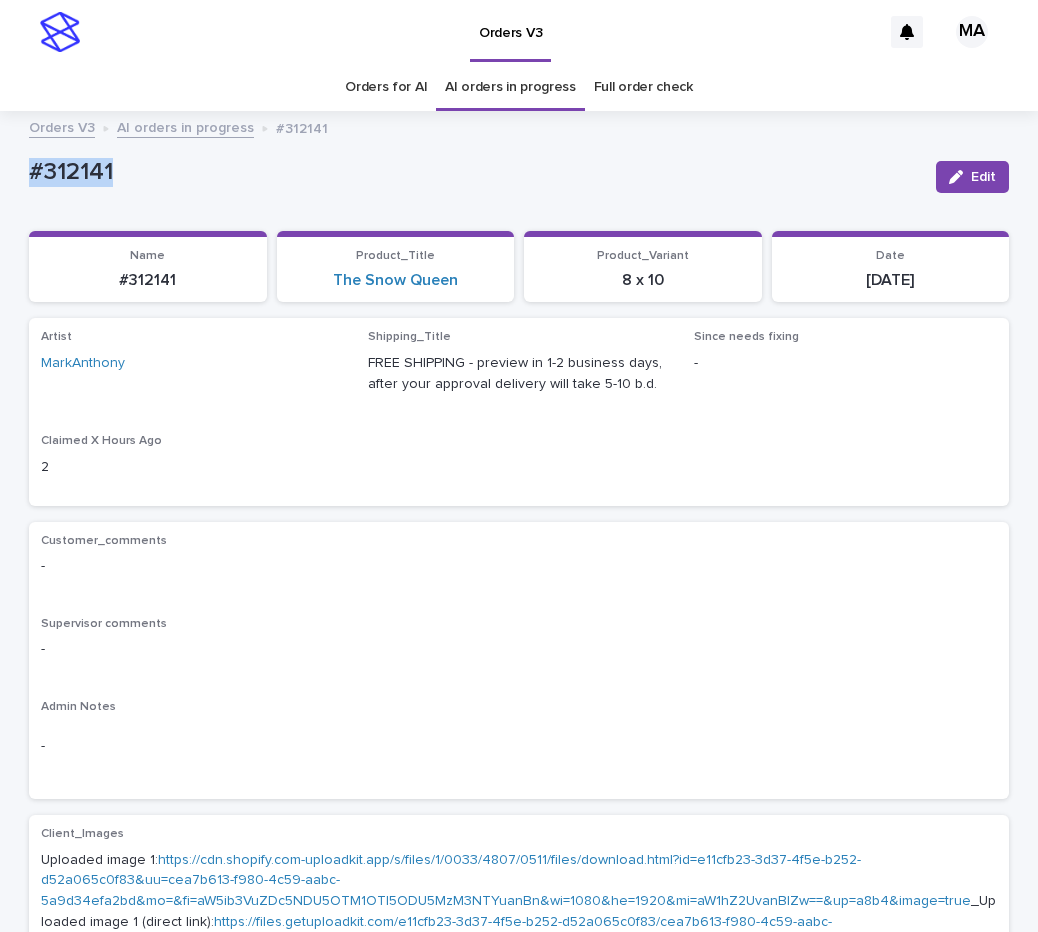 drag, startPoint x: 189, startPoint y: 168, endPoint x: 0, endPoint y: 179, distance: 189.31984 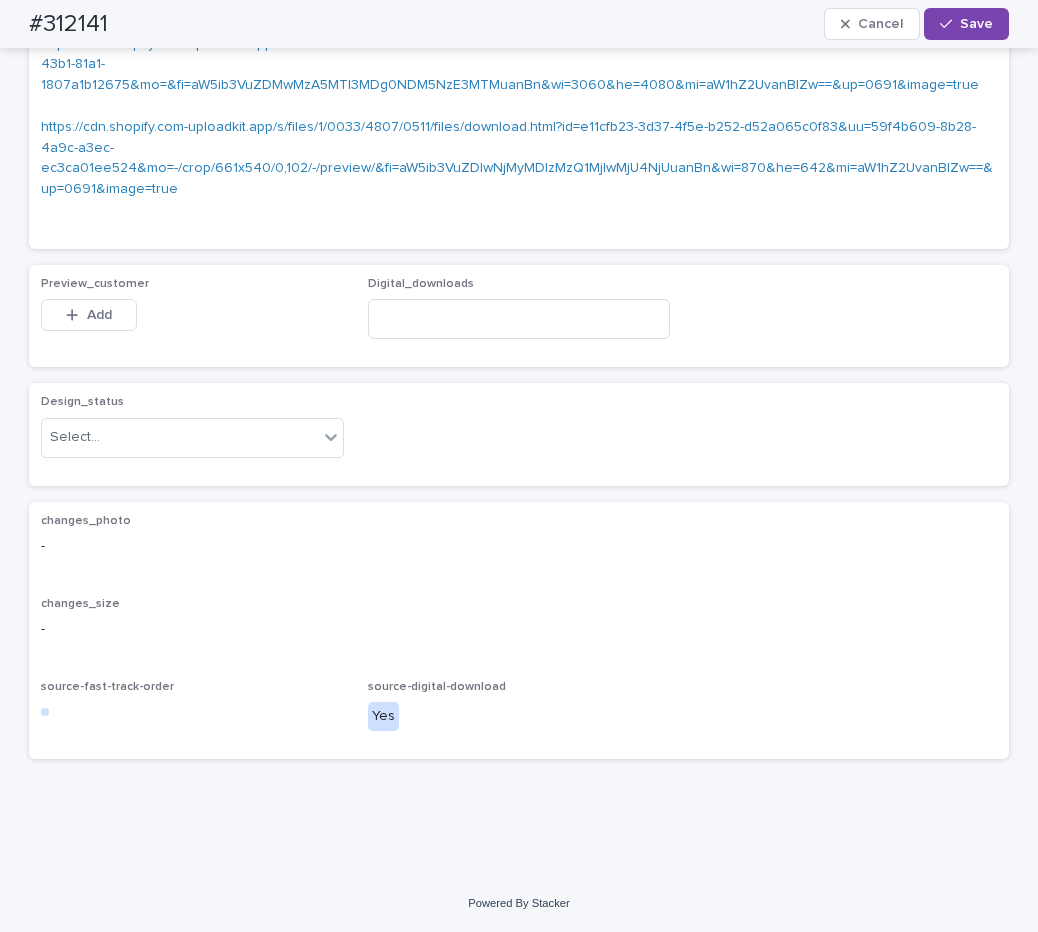 scroll, scrollTop: 2016, scrollLeft: 0, axis: vertical 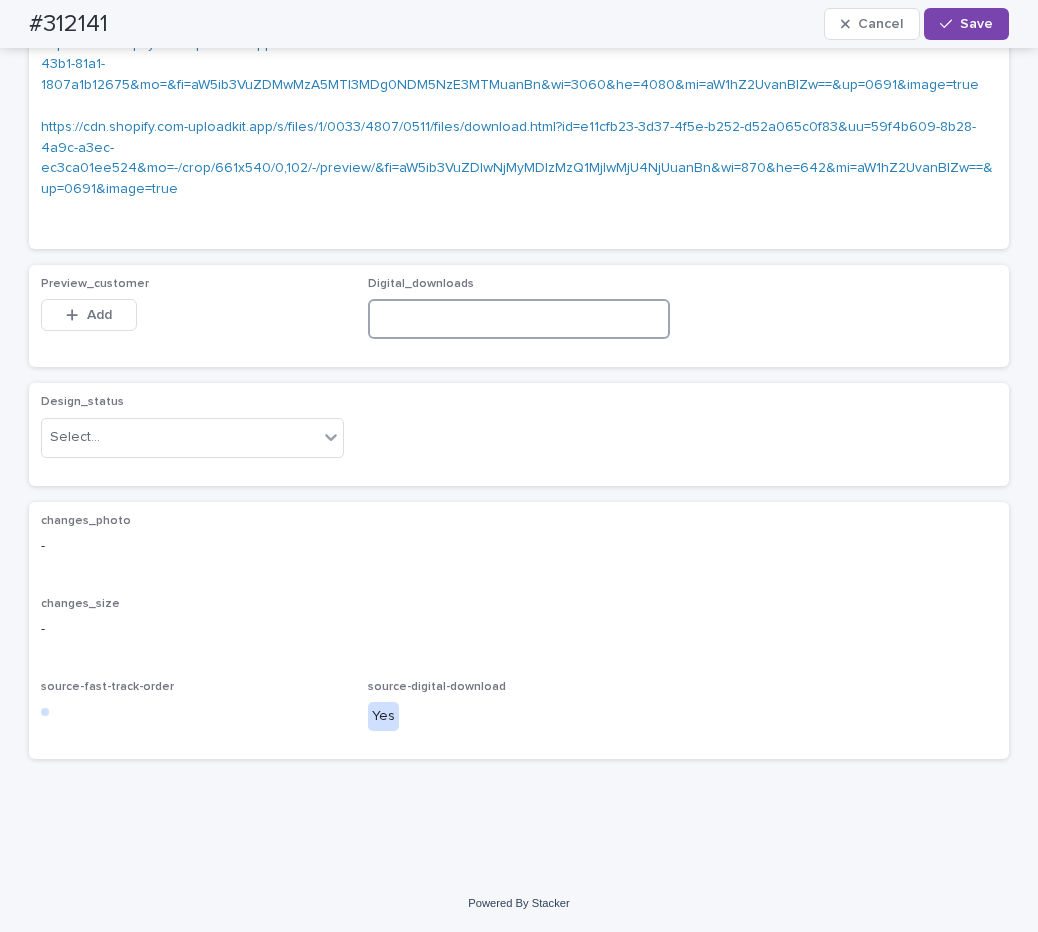 click at bounding box center [519, 319] 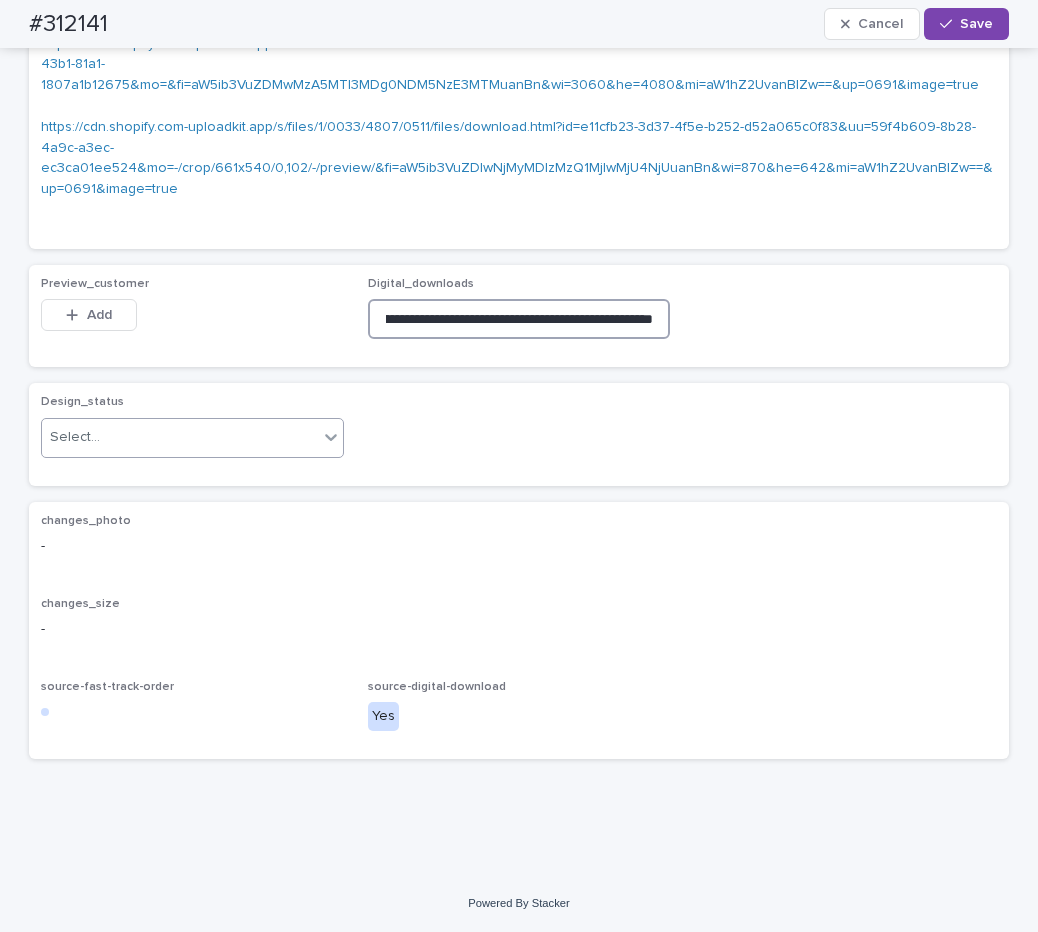 type on "**********" 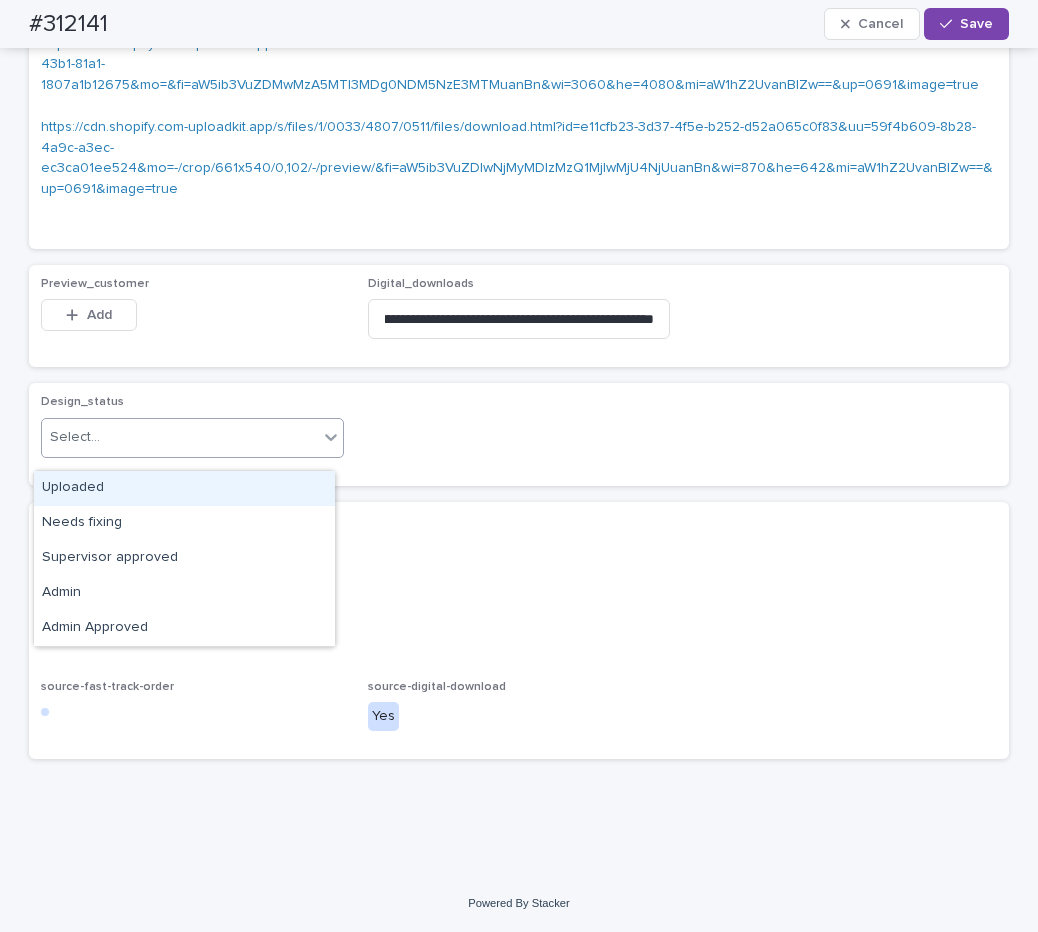 click on "Select..." at bounding box center (180, 437) 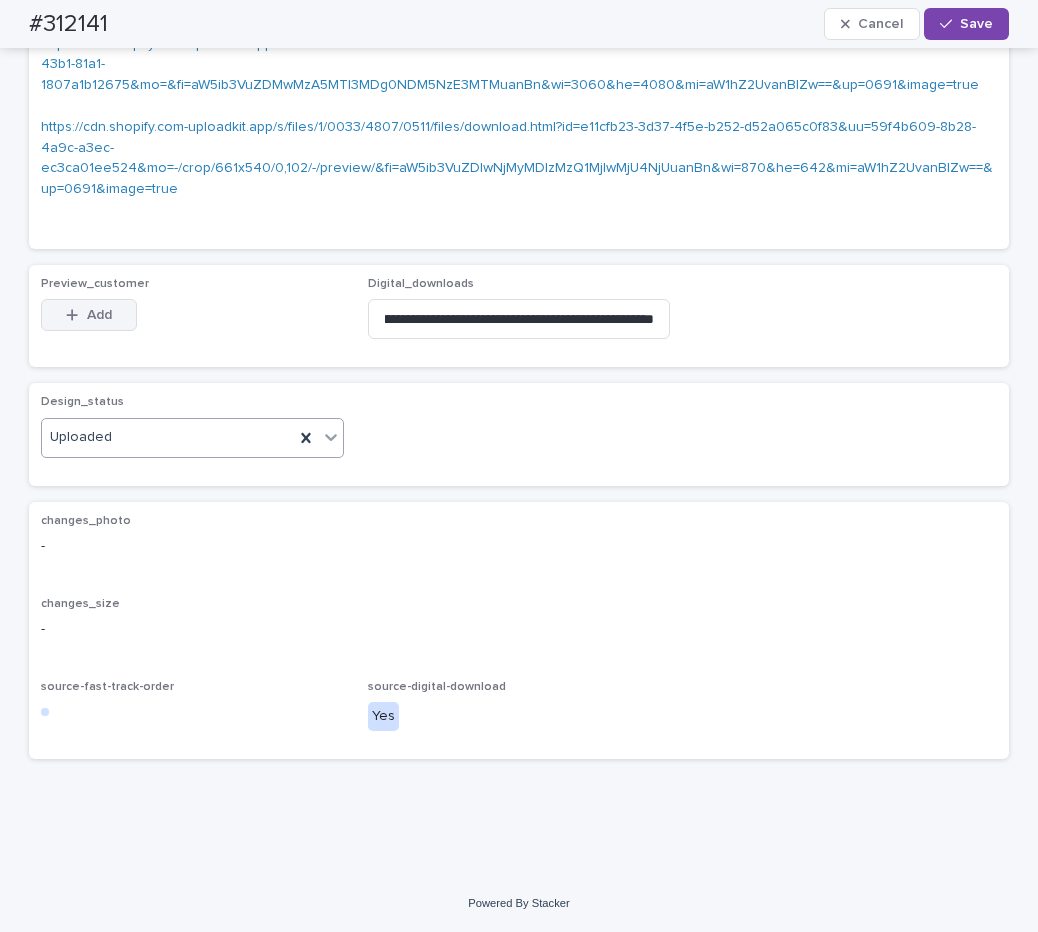 click on "Add" at bounding box center [99, 315] 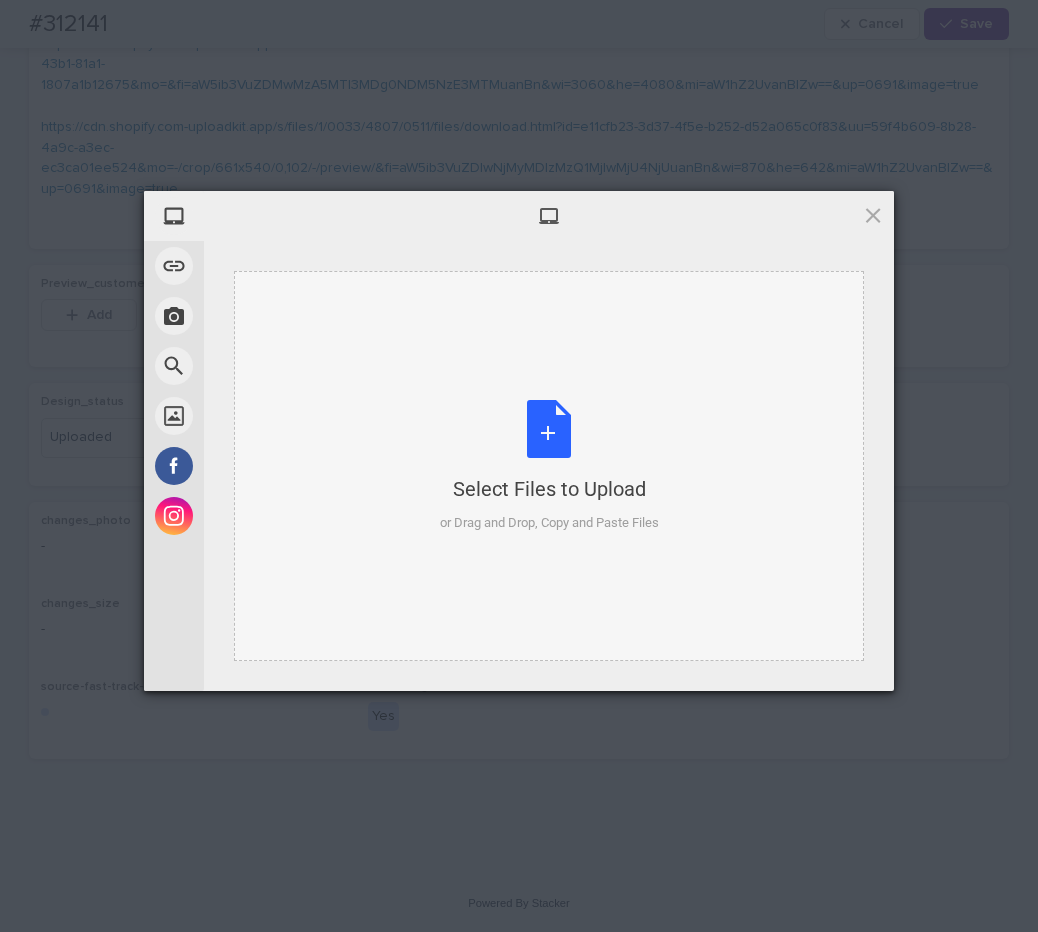 click on "Select Files to Upload
or Drag and Drop, Copy and Paste Files" at bounding box center (549, 466) 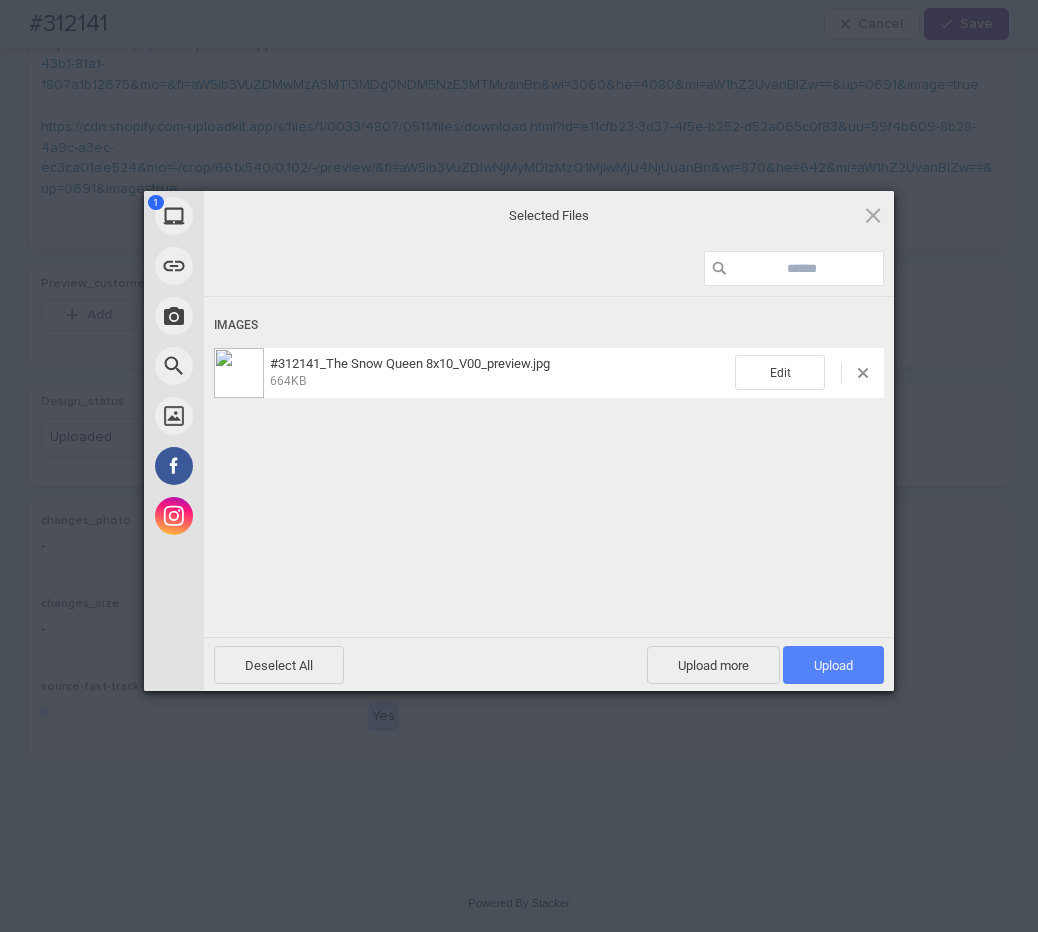 click on "Upload
1" at bounding box center (833, 665) 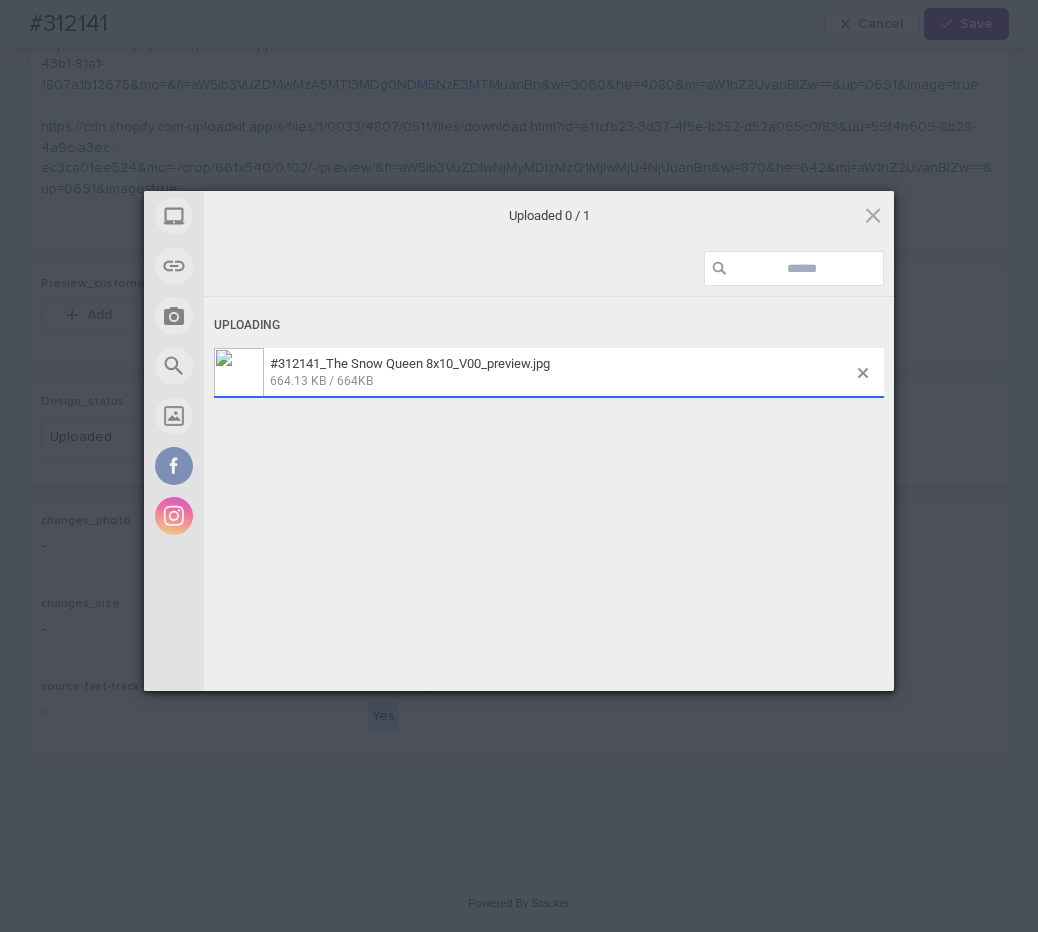scroll, scrollTop: 0, scrollLeft: 296, axis: horizontal 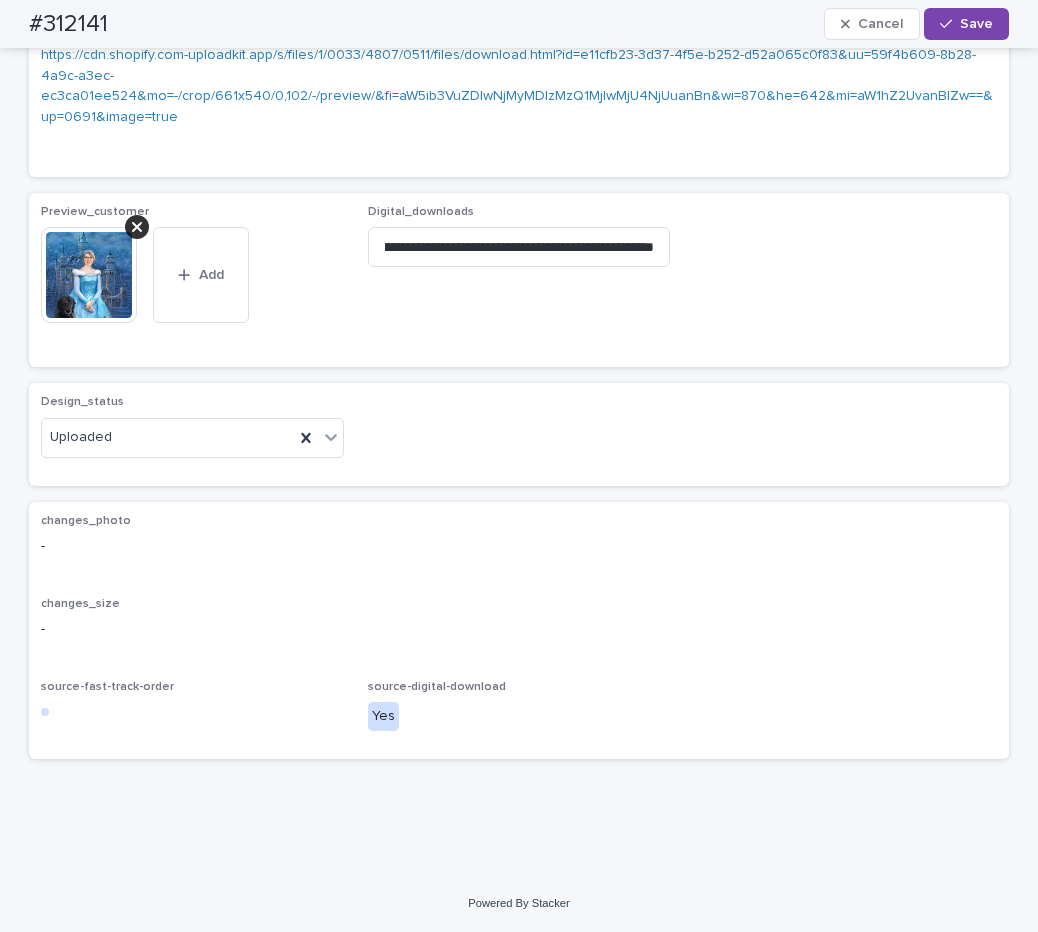 click on "Save" at bounding box center [976, 24] 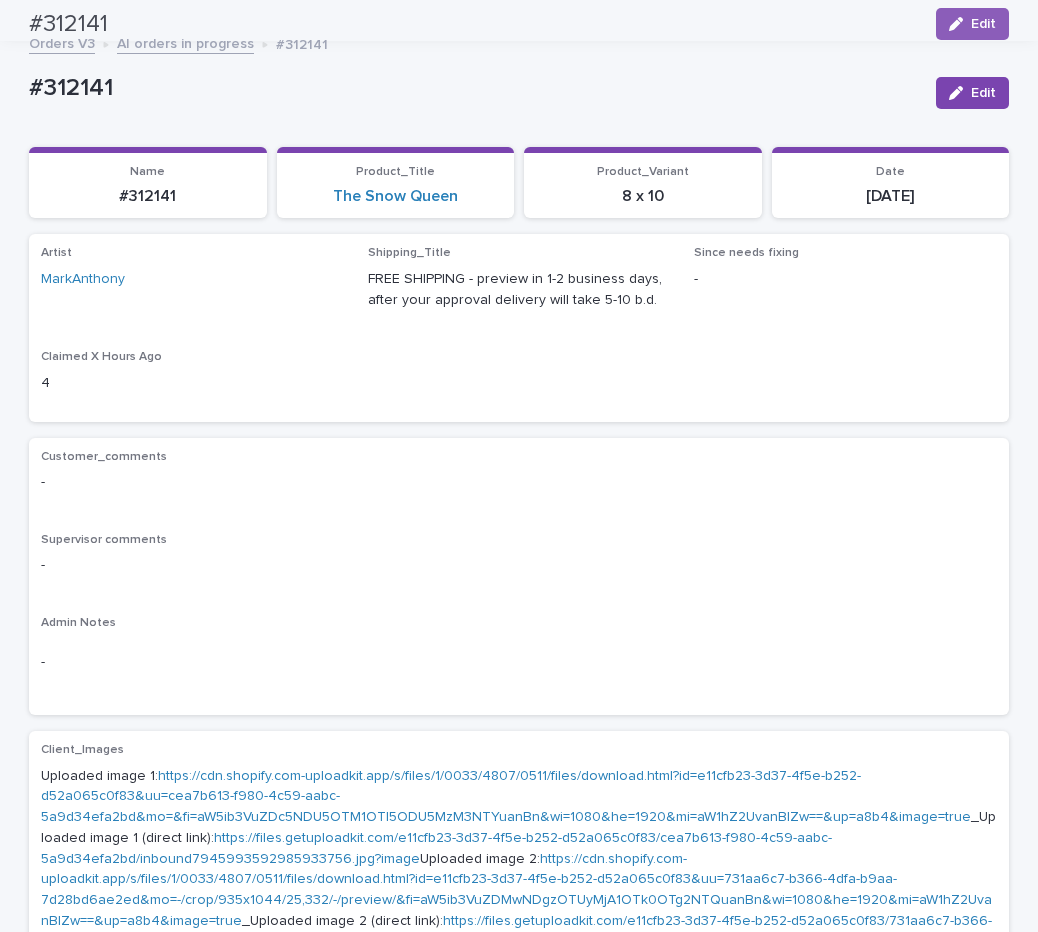 scroll, scrollTop: 0, scrollLeft: 0, axis: both 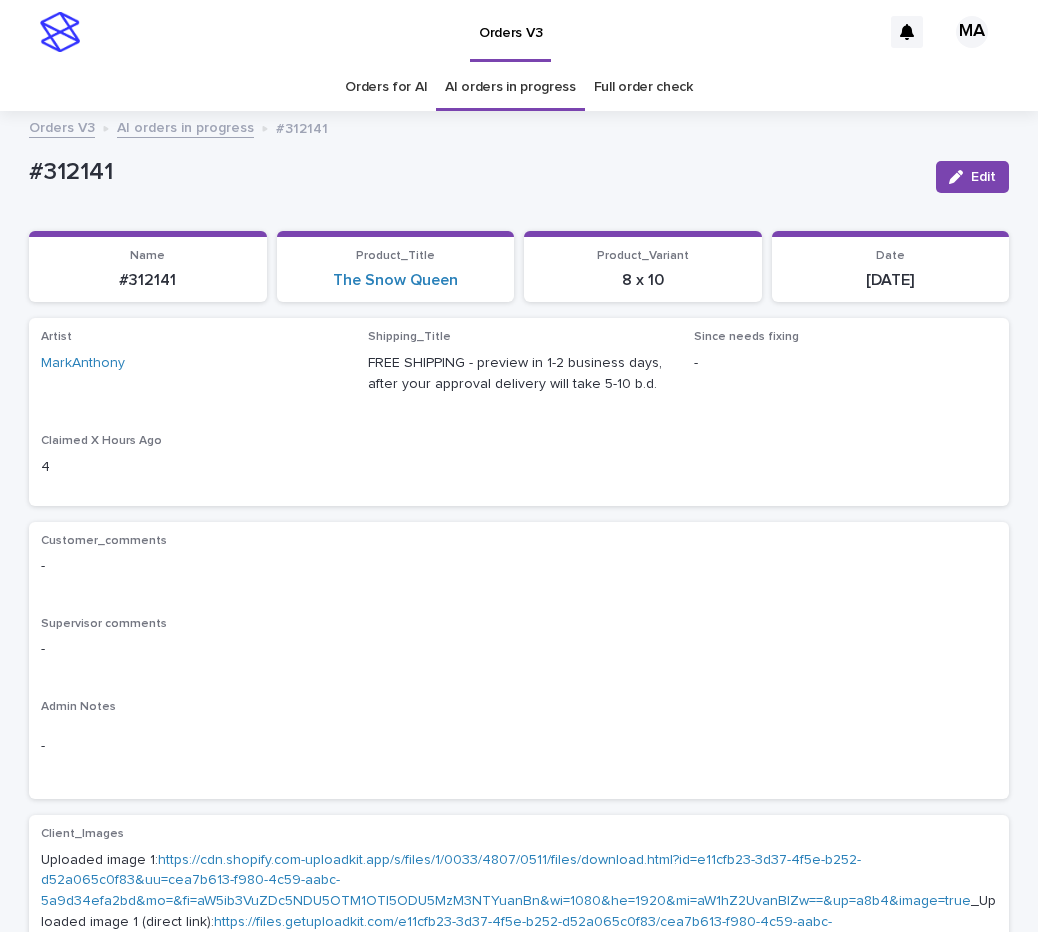 click on "AI orders in progress" at bounding box center (185, 126) 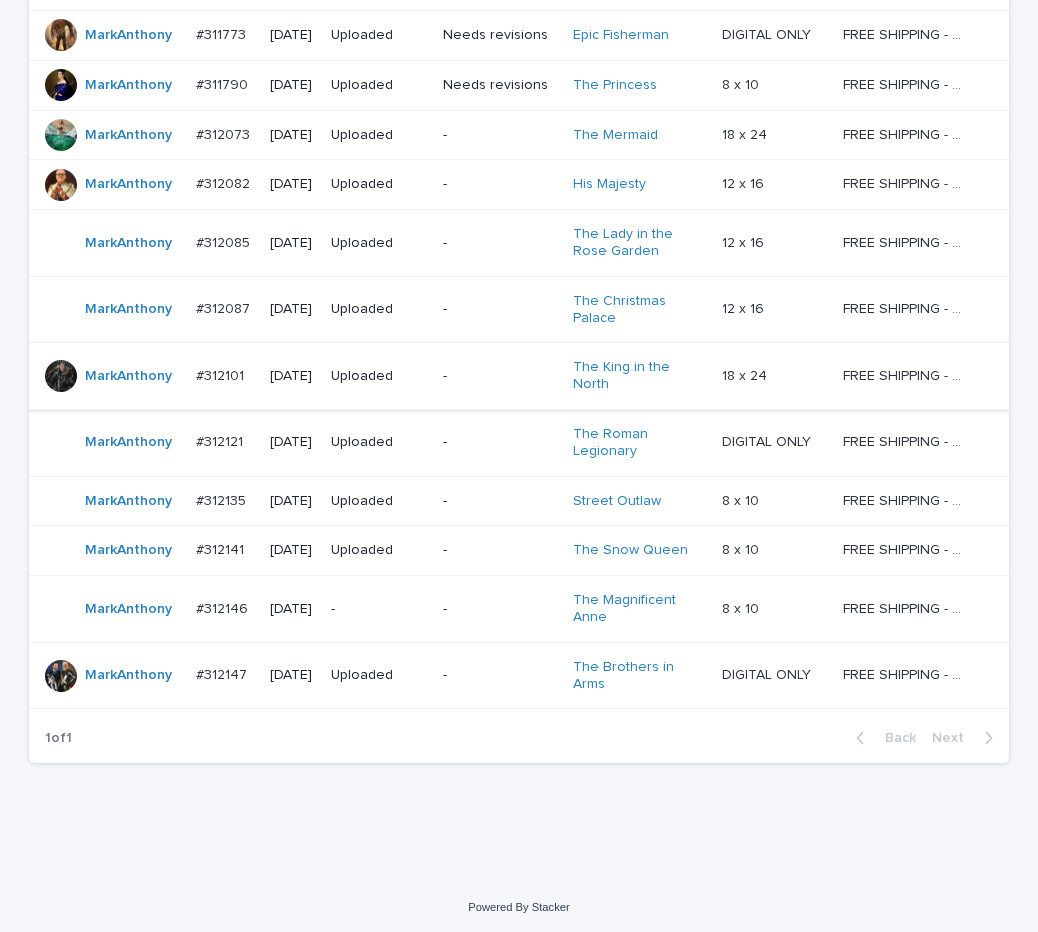 scroll, scrollTop: 442, scrollLeft: 0, axis: vertical 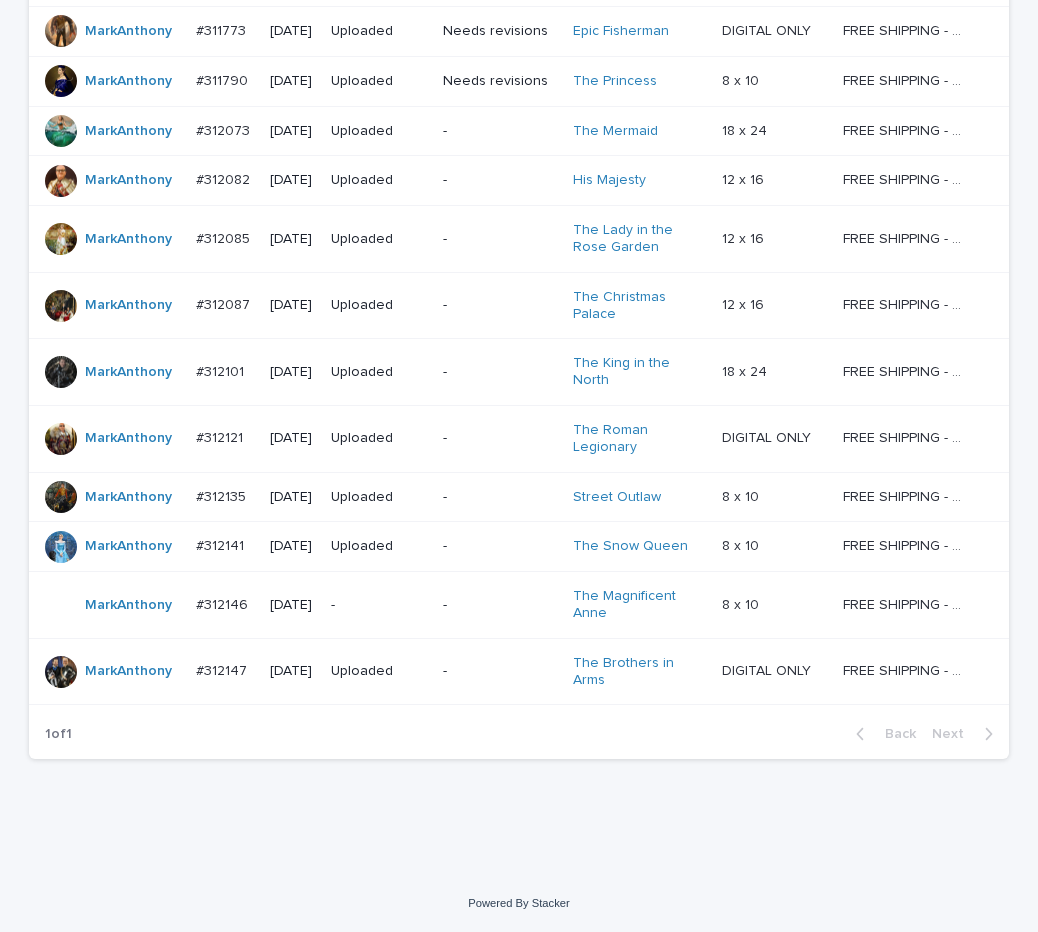 click on "-" at bounding box center [500, 605] 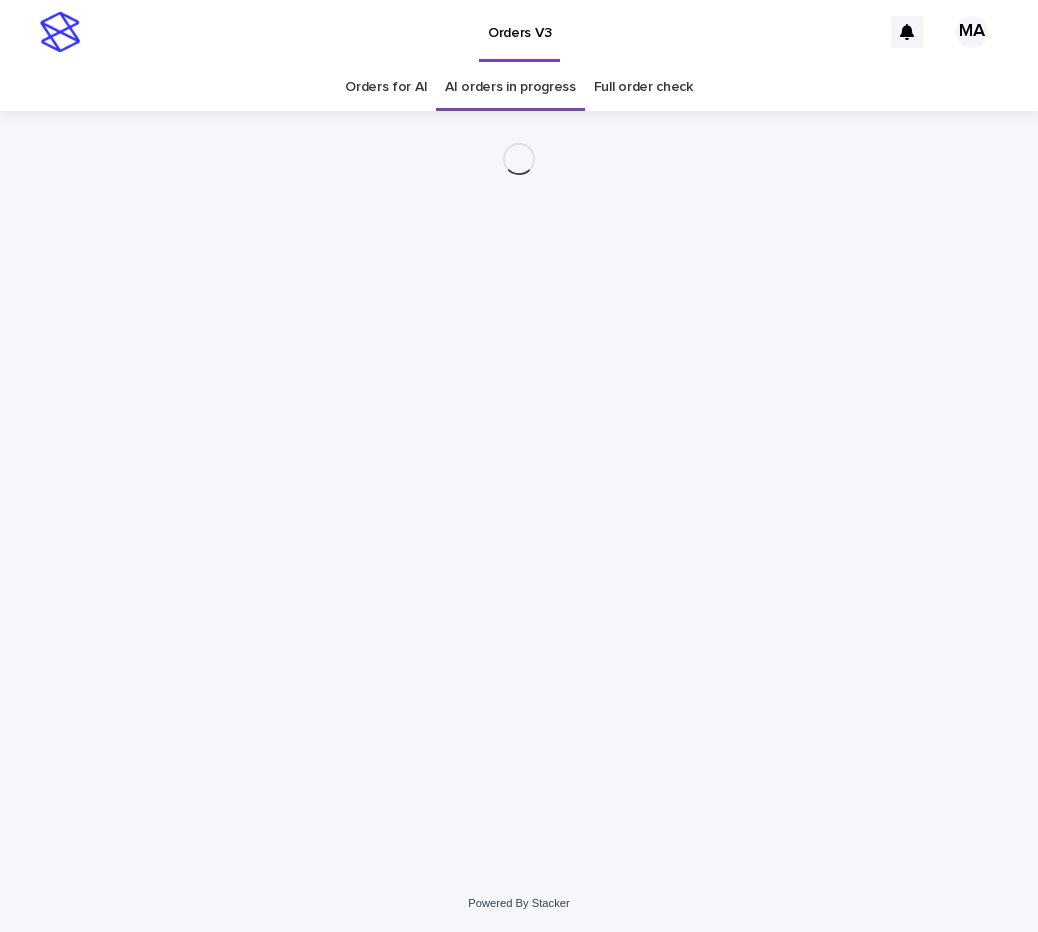 scroll, scrollTop: 0, scrollLeft: 0, axis: both 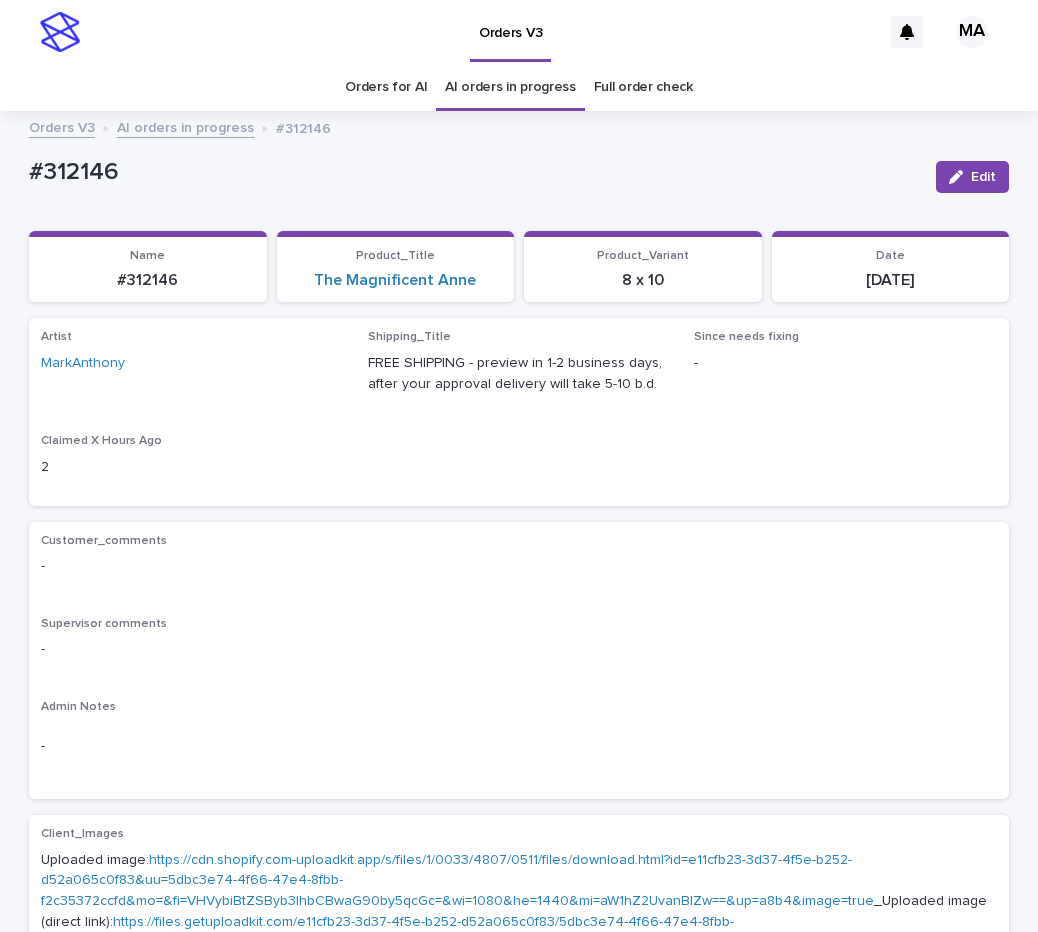 click on "Uploaded image: https://cdn.shopify.com-uploadkit.app/s/files/1/0033/4807/0511/files/download.html?id=e11cfb23-3d37-4f5e-b252-d52a065c0f83&uu=5dbc3e74-4f66-47e4-8fbb-f2c35372ccfd&mo=&fi=VHVybiBtZSByb3lhbCBwaG90by5qcGc=&wi=1080&he=1440&mi=aW1hZ2UvanBlZw==&up=a8b4&image=true
_Uploaded image (direct link): https://files.getuploadkit.com/e11cfb23-3d37-4f5e-b252-d52a065c0f83/5dbc3e74-4f66-47e4-8fbb-f2c35372ccfd/Turn%20me%20royal%20photo.jpg?image
Notes Uploaded image:
_product-type:portrait" at bounding box center (519, 912) 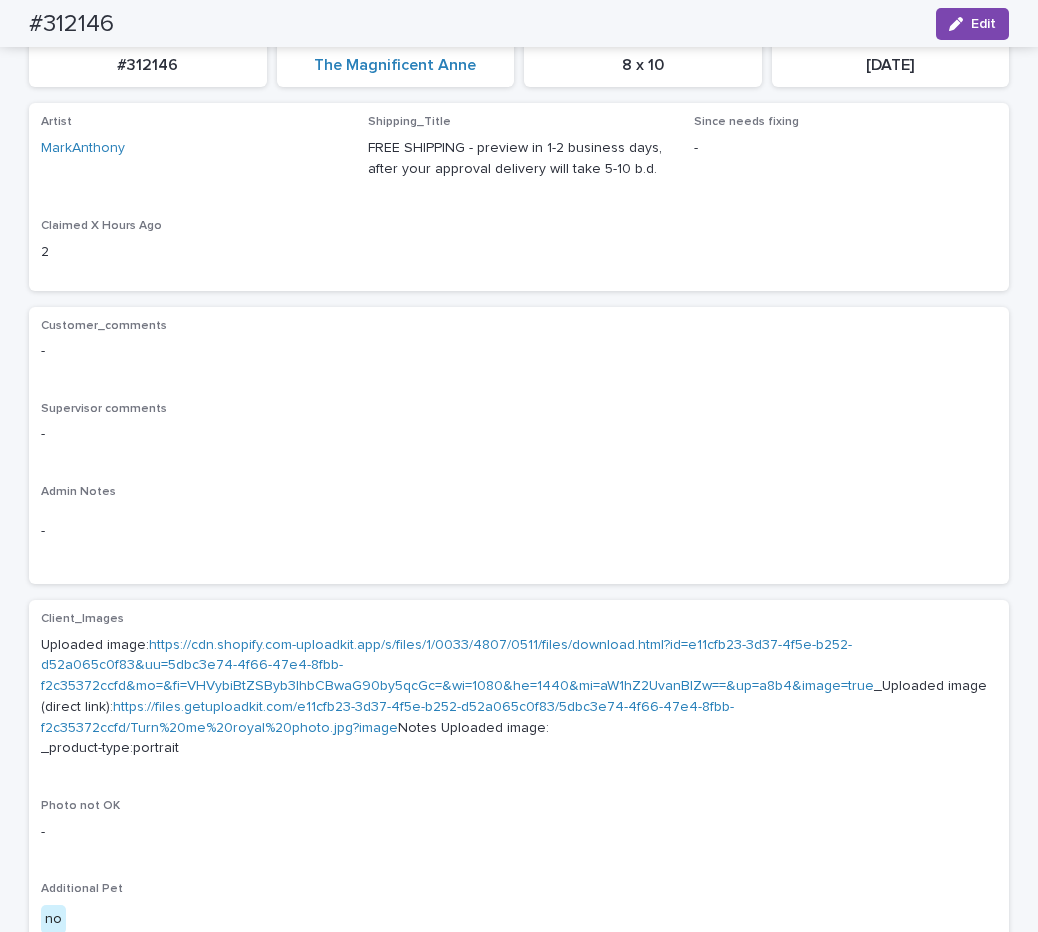 scroll, scrollTop: 70, scrollLeft: 0, axis: vertical 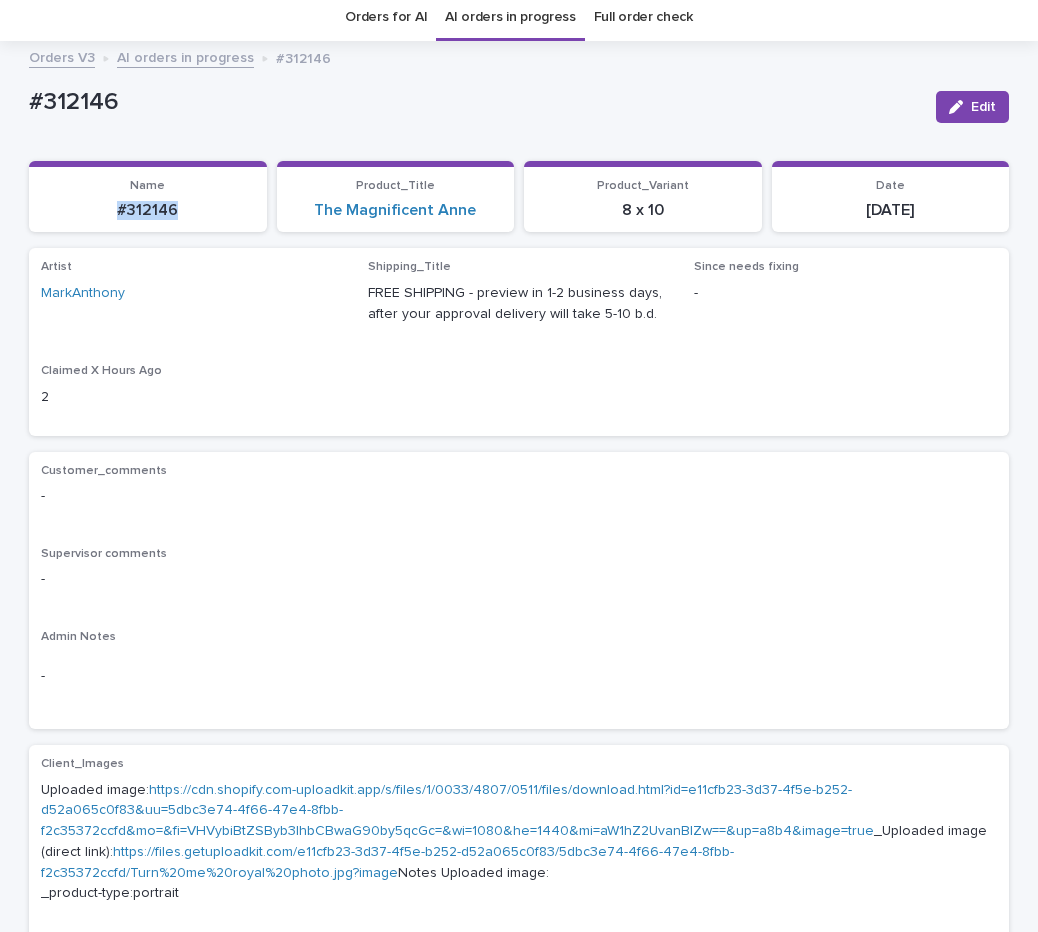 drag, startPoint x: 208, startPoint y: 214, endPoint x: 60, endPoint y: 208, distance: 148.12157 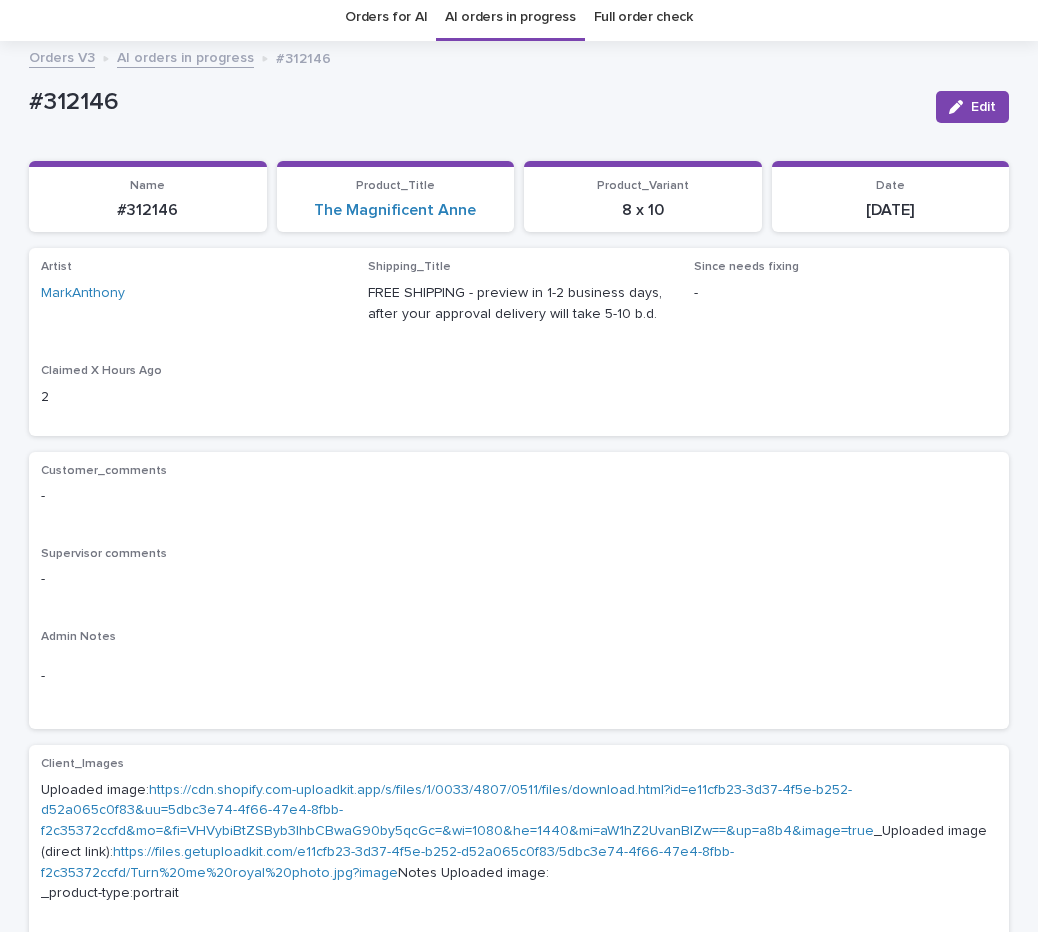 click on "-" at bounding box center [519, 494] 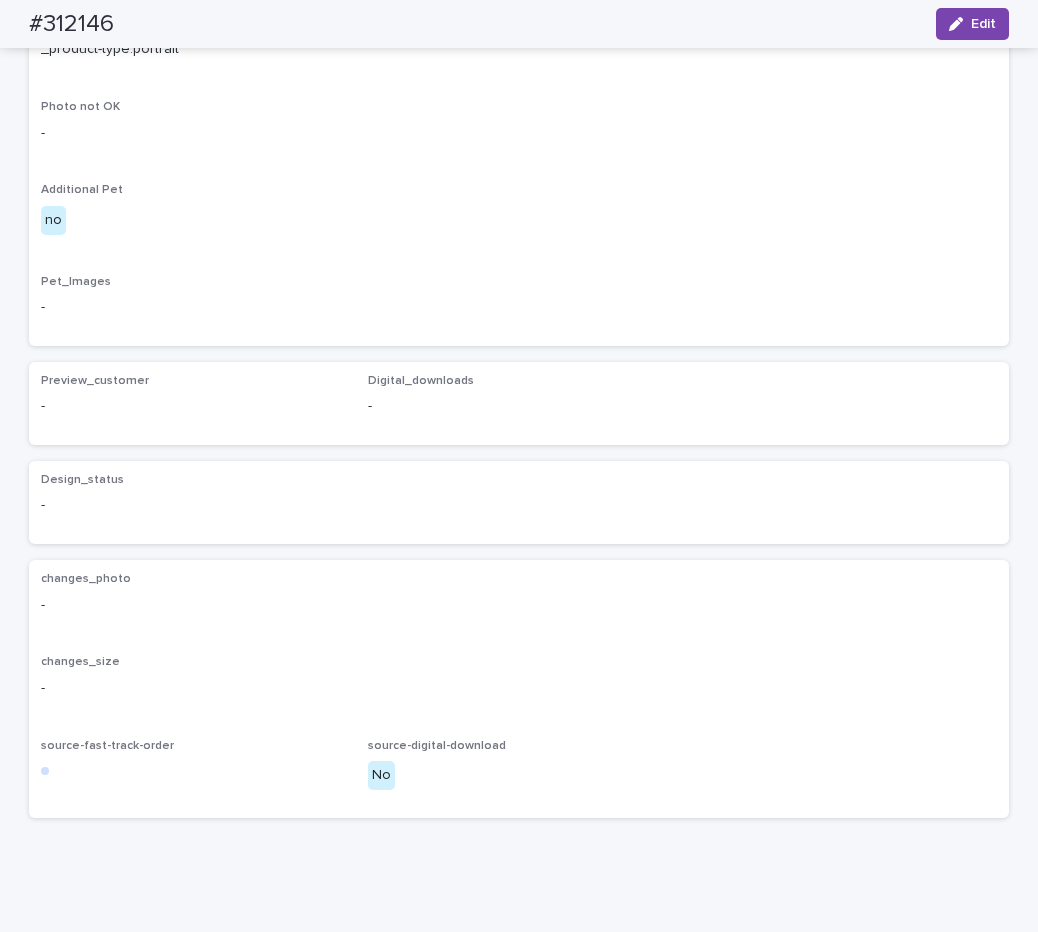 scroll, scrollTop: 910, scrollLeft: 0, axis: vertical 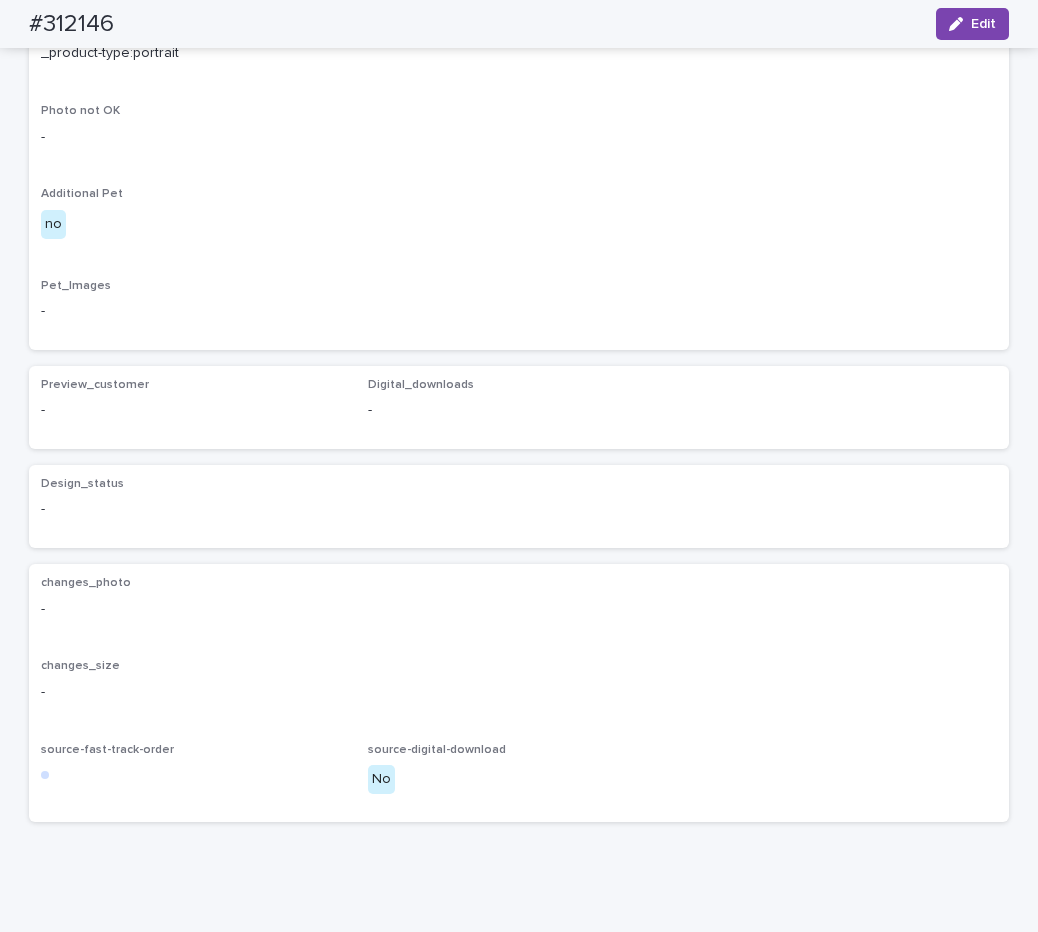 click on "Client_Images Uploaded image: https://cdn.shopify.com-uploadkit.app/s/files/1/0033/4807/0511/files/download.html?id=e11cfb23-3d37-4f5e-b252-d52a065c0f83&uu=5dbc3e74-4f66-47e4-8fbb-f2c35372ccfd&mo=&fi=VHVybiBtZSByb3lhbCBwaG90by5qcGc=&wi=1080&he=1440&mi=aW1hZ2UvanBlZw==&up=a8b4&image=true
_Uploaded image (direct link): https://files.getuploadkit.com/e11cfb23-3d37-4f5e-b252-d52a065c0f83/5dbc3e74-4f66-47e4-8fbb-f2c35372ccfd/Turn%20me%20royal%20photo.jpg?image
Notes Uploaded image:
_product-type:portrait Photo not OK - Additional Pet no Pet_Images -" at bounding box center (519, 127) 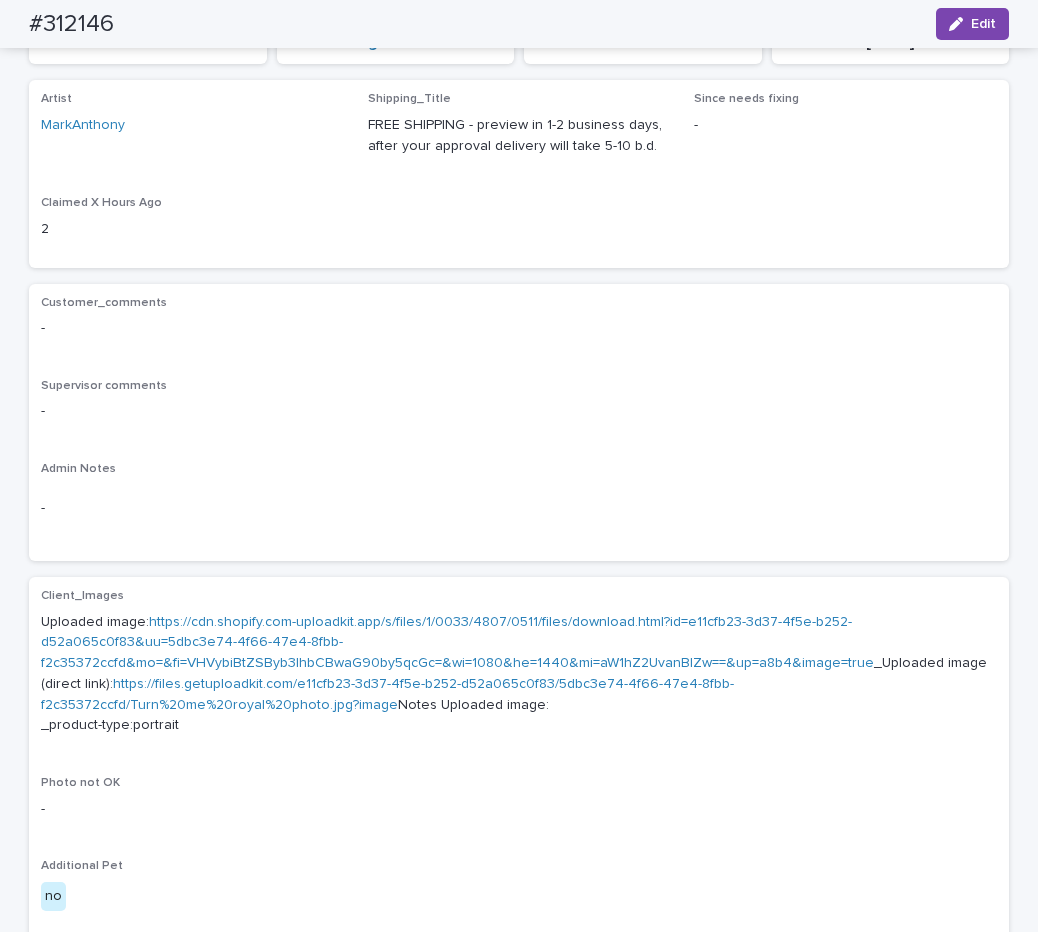 scroll, scrollTop: 0, scrollLeft: 0, axis: both 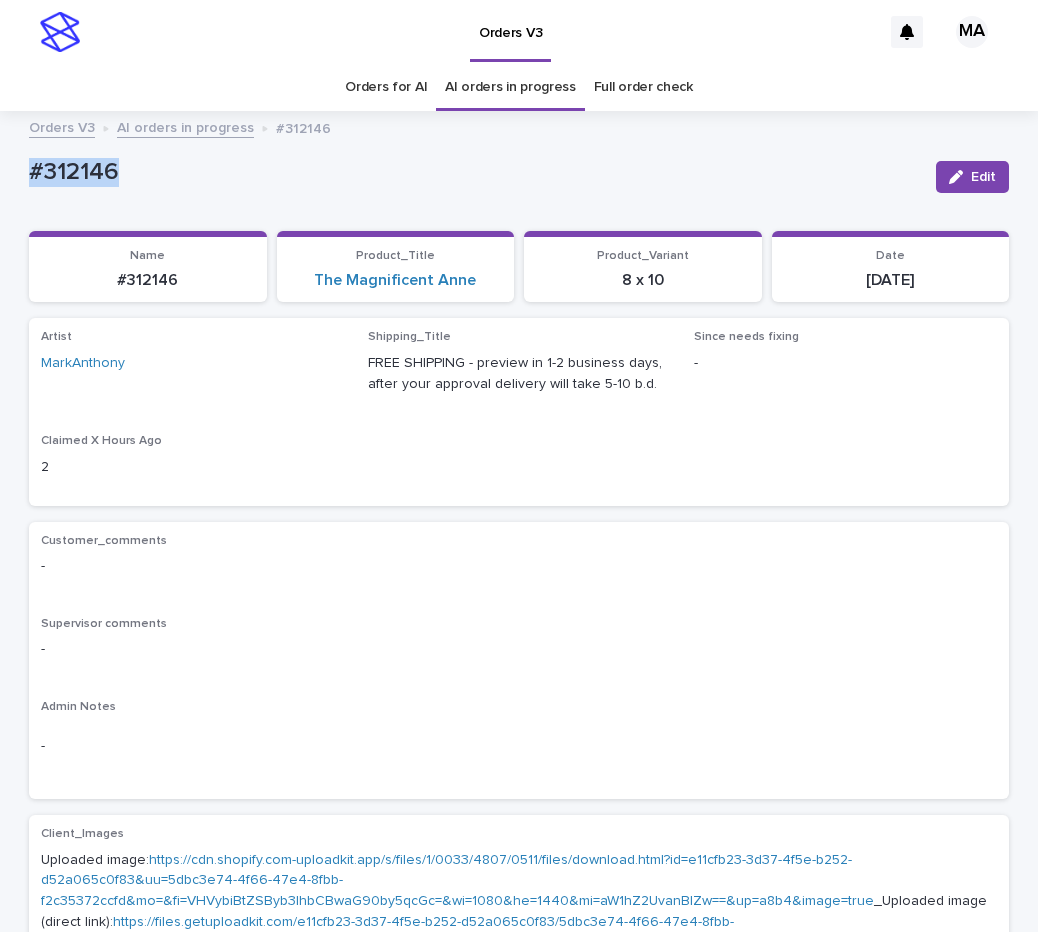 drag, startPoint x: 229, startPoint y: 181, endPoint x: 0, endPoint y: 183, distance: 229.00873 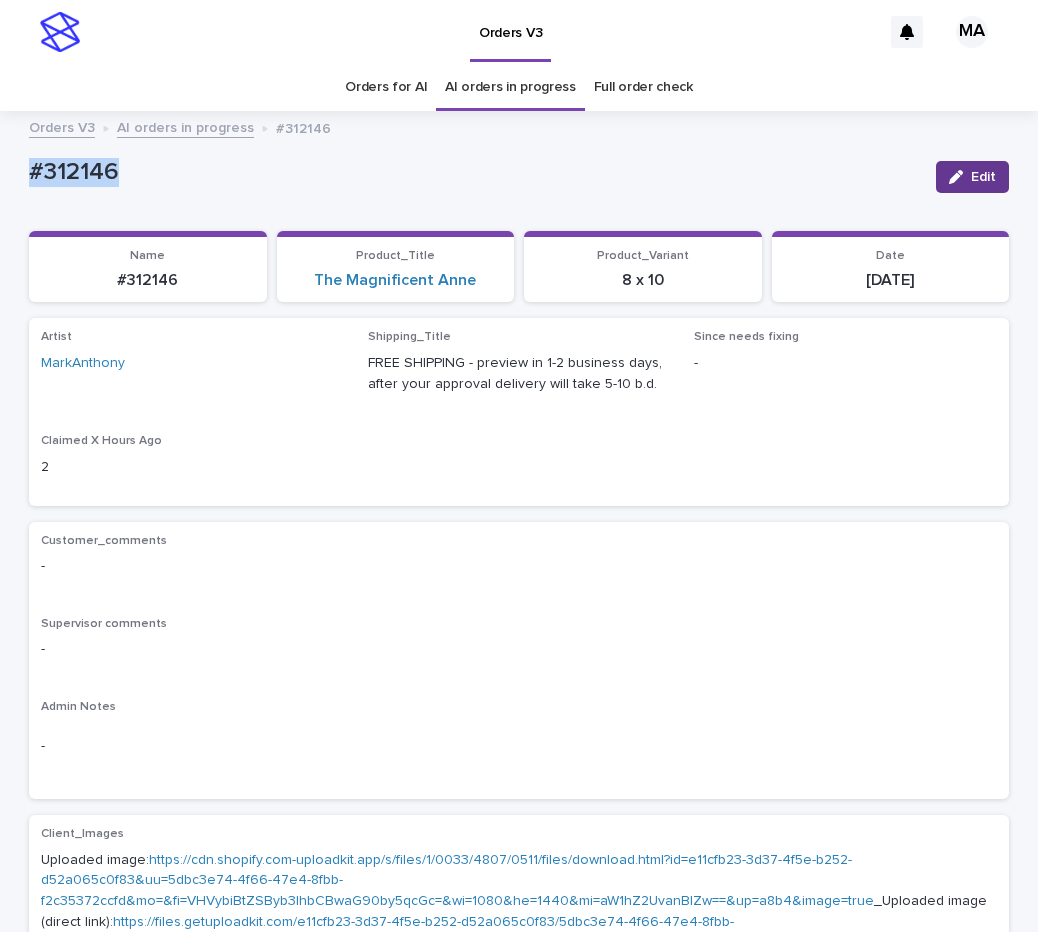 click on "Edit" at bounding box center [972, 177] 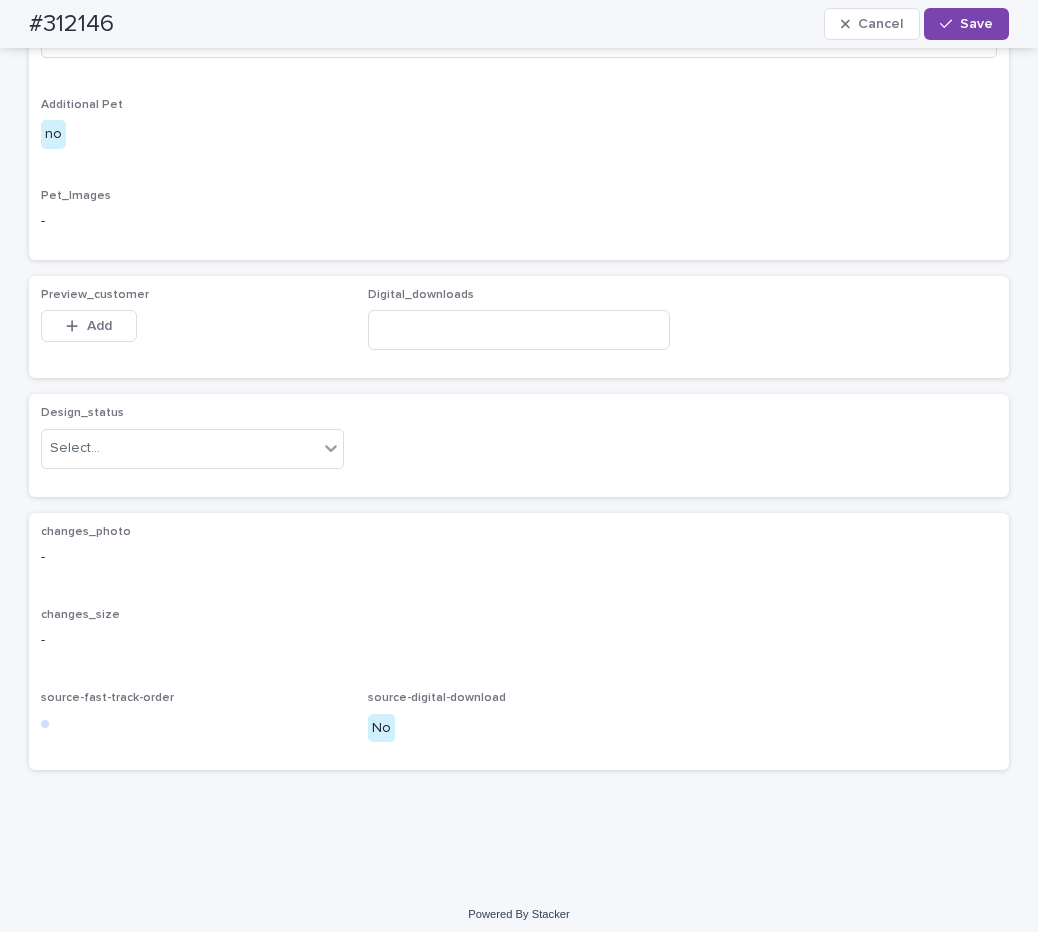 scroll, scrollTop: 1051, scrollLeft: 0, axis: vertical 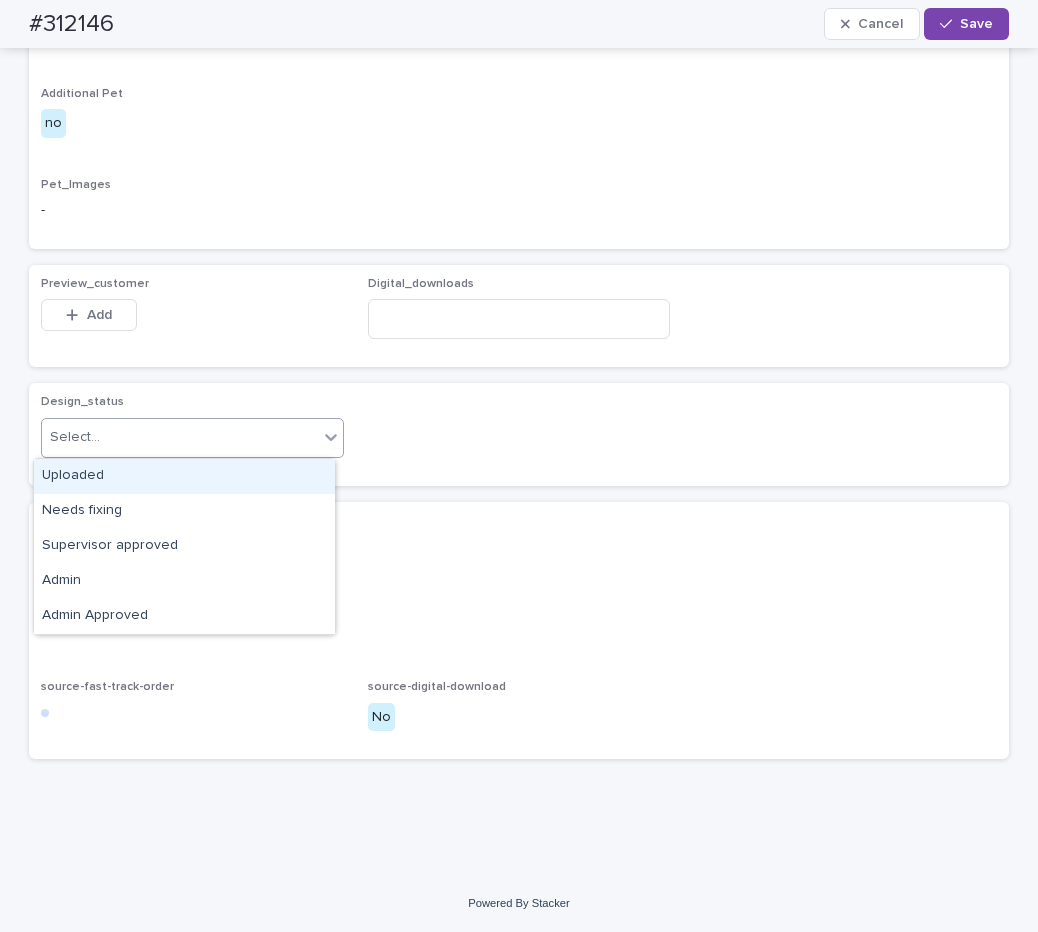 click on "Select..." at bounding box center [180, 437] 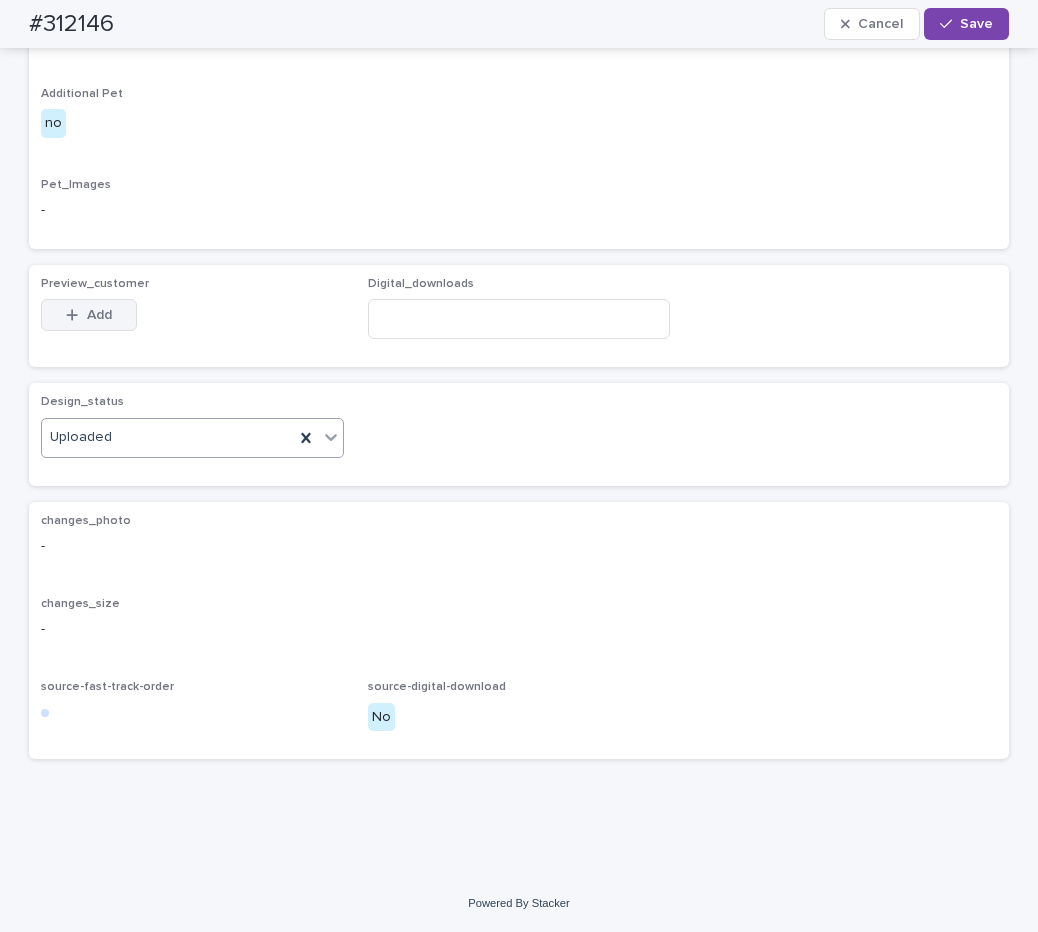 click on "Add" at bounding box center [89, 315] 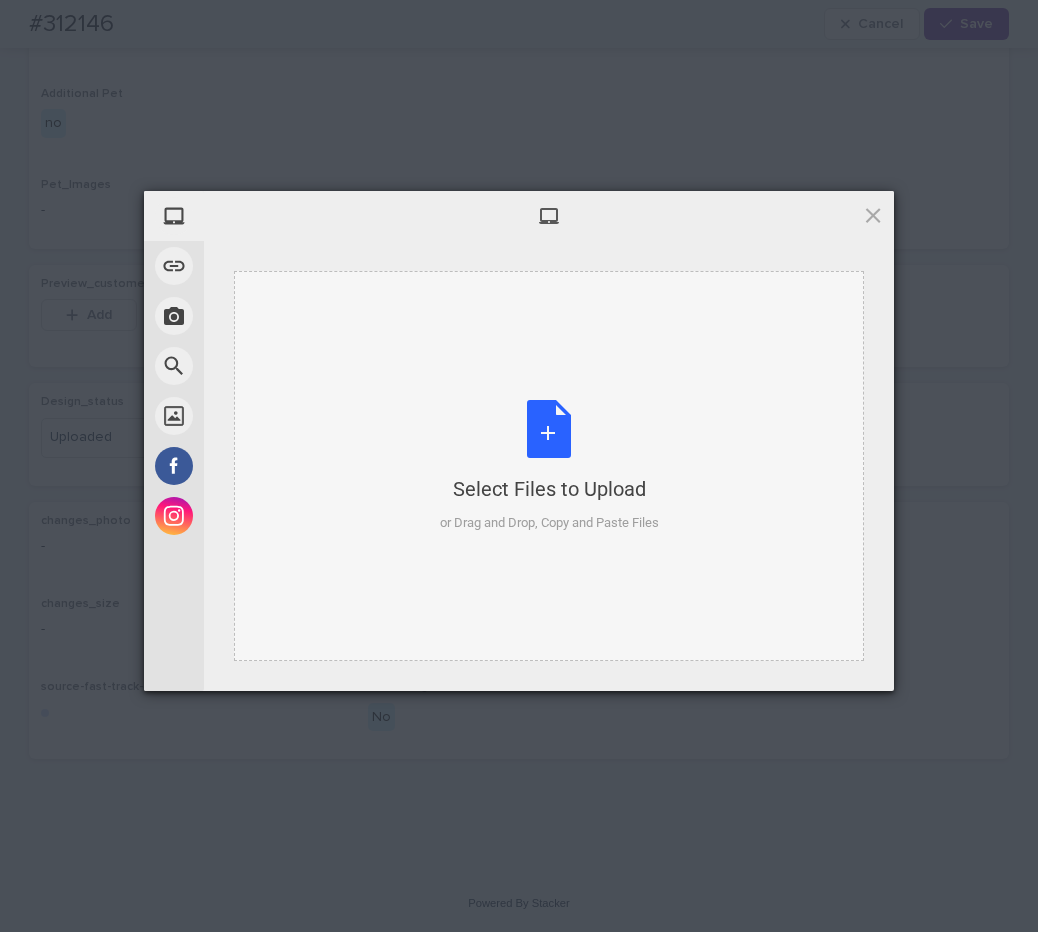 click on "Select Files to Upload
or Drag and Drop, Copy and Paste Files" at bounding box center [549, 466] 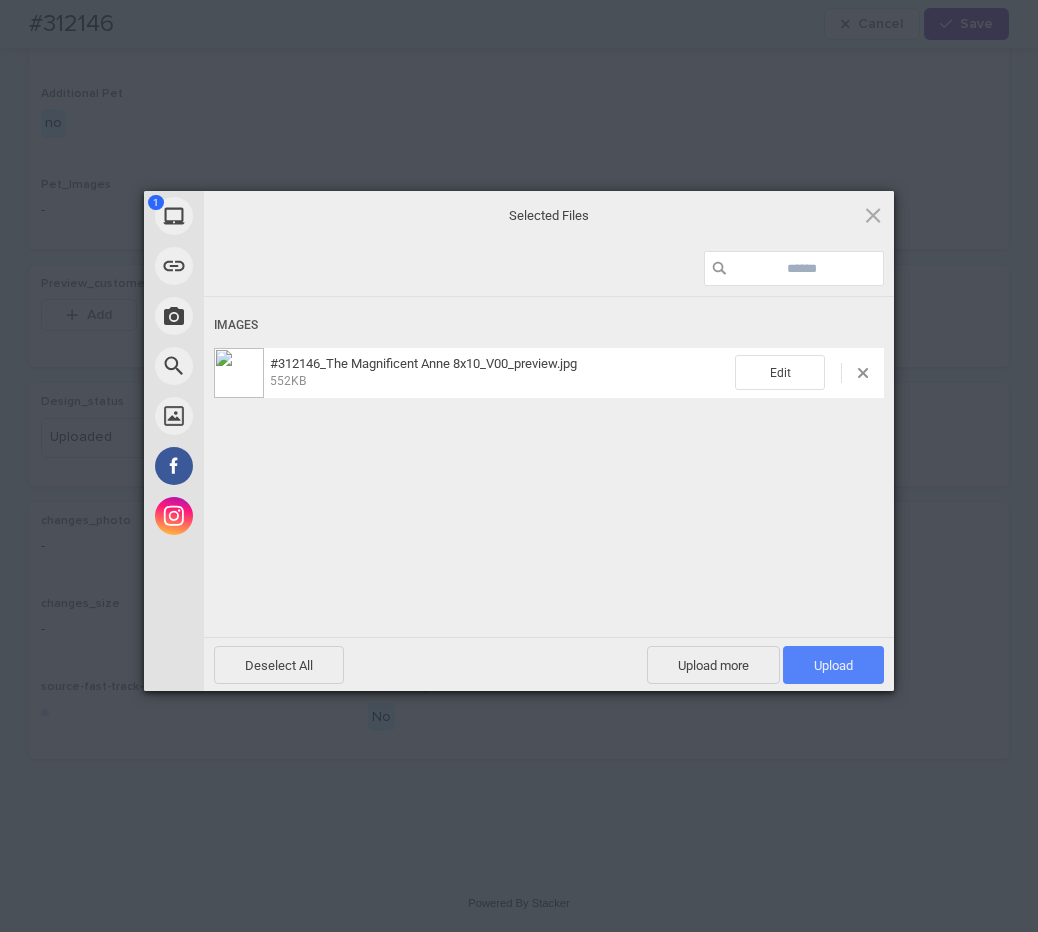 click on "Upload
1" at bounding box center (833, 665) 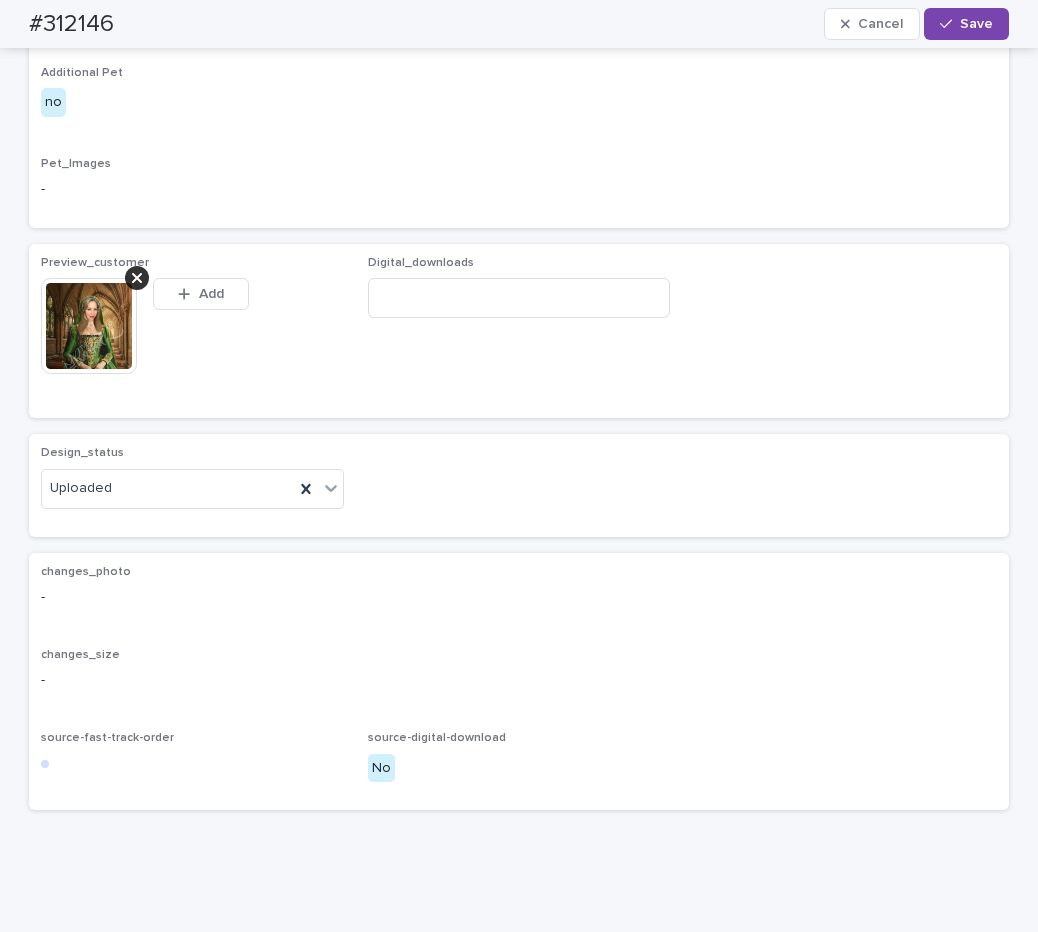 scroll, scrollTop: 1051, scrollLeft: 0, axis: vertical 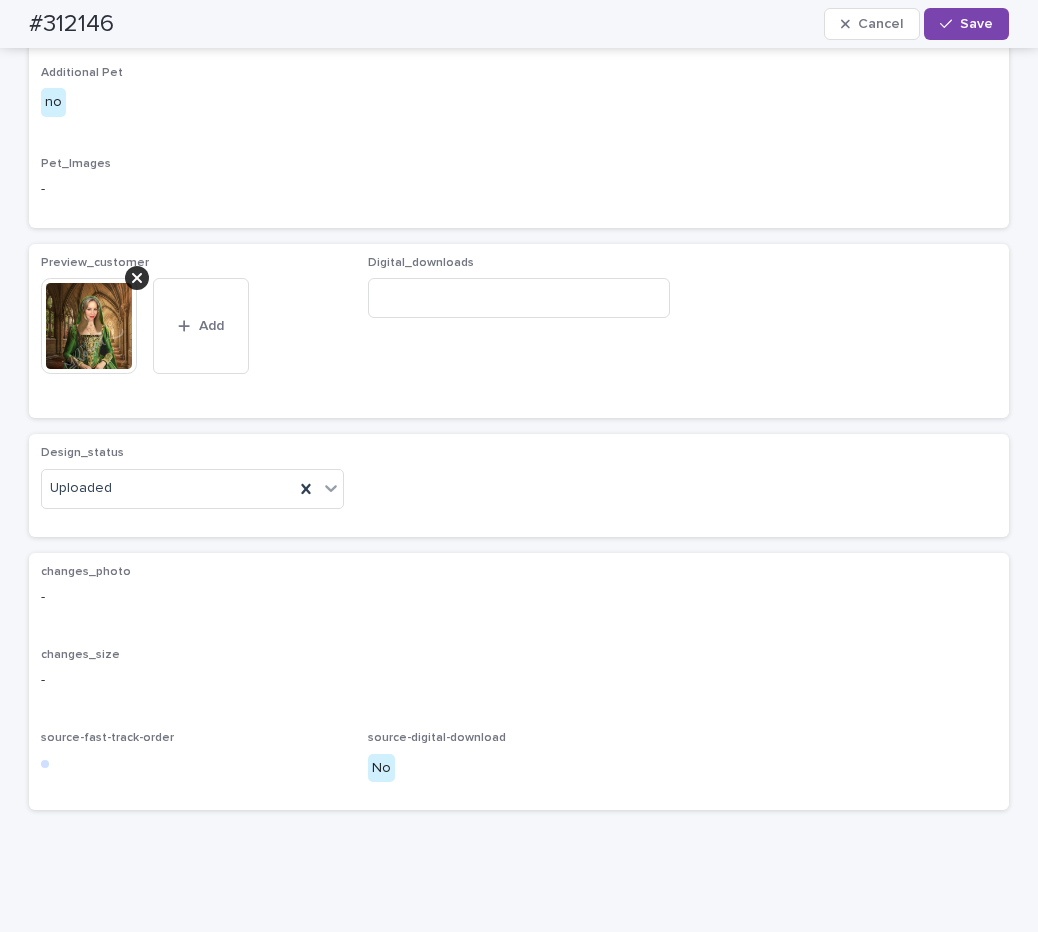 click on "Save" at bounding box center (976, 24) 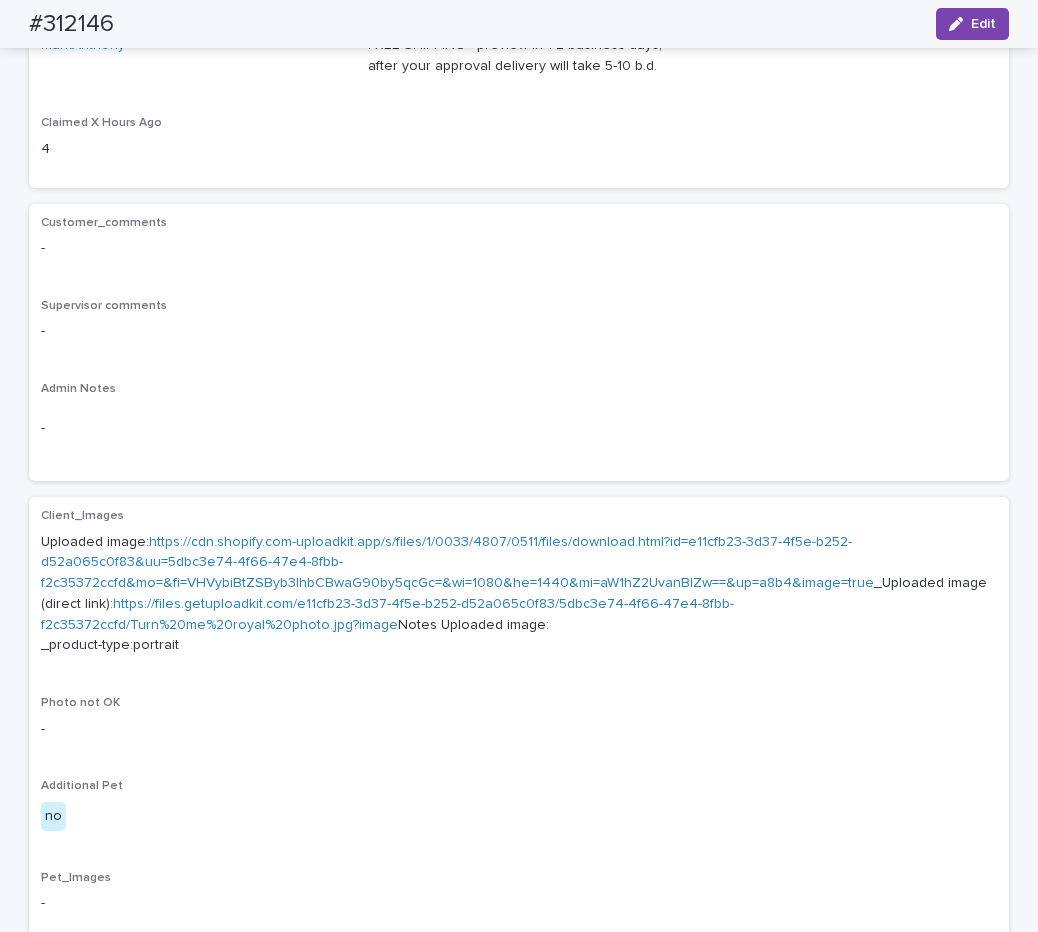 scroll, scrollTop: 0, scrollLeft: 0, axis: both 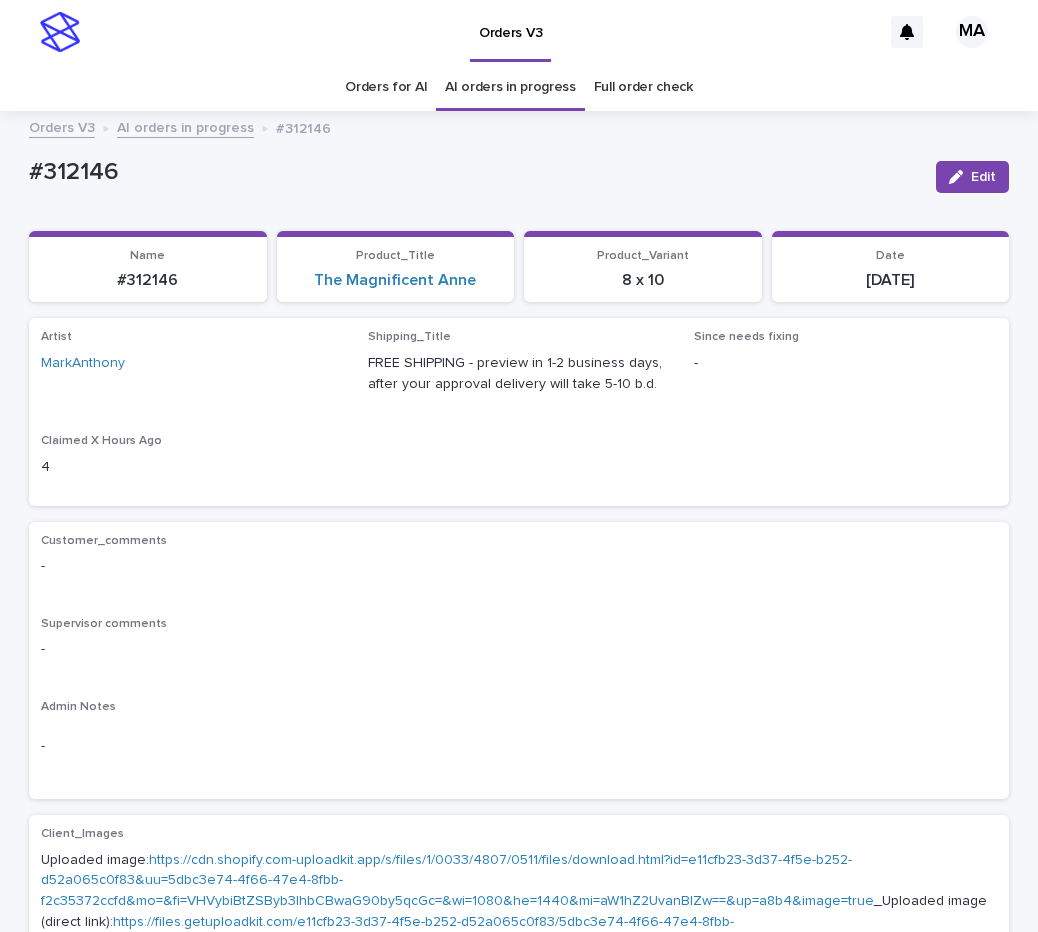 click on "AI orders in progress" at bounding box center [185, 126] 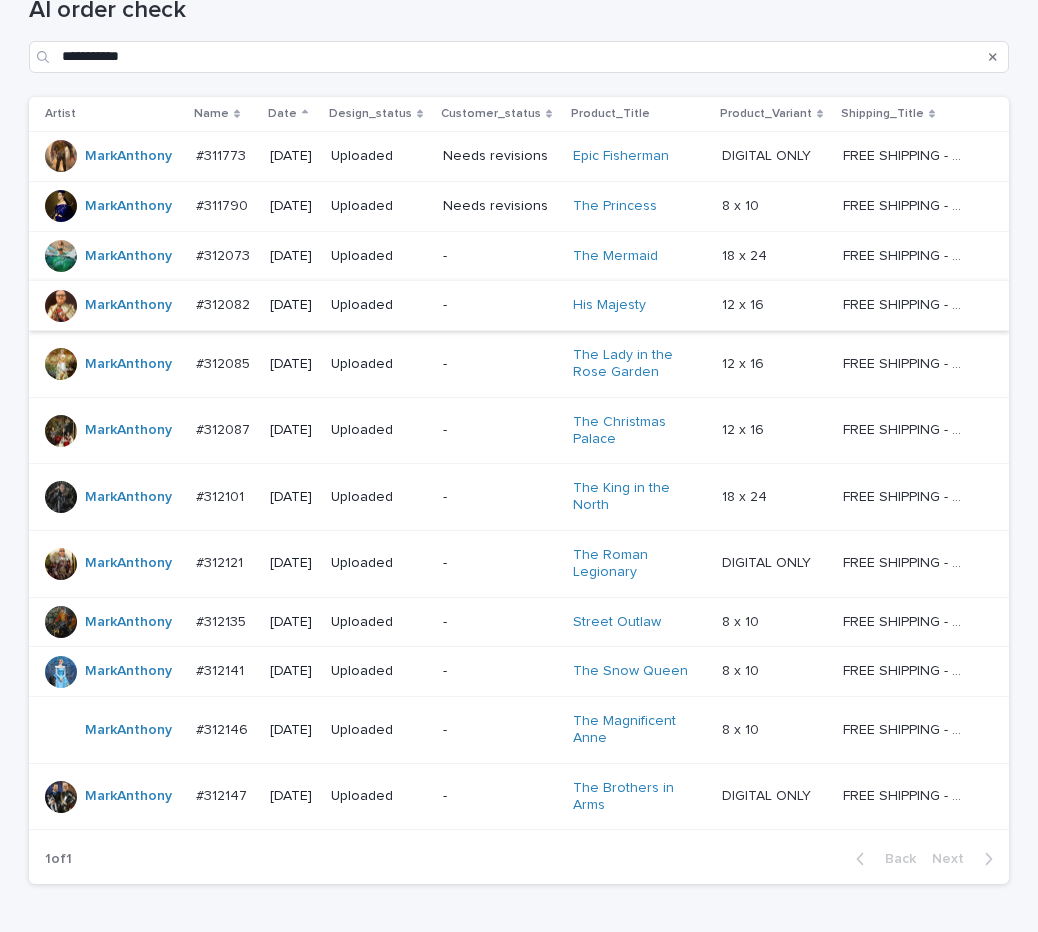 scroll, scrollTop: 336, scrollLeft: 0, axis: vertical 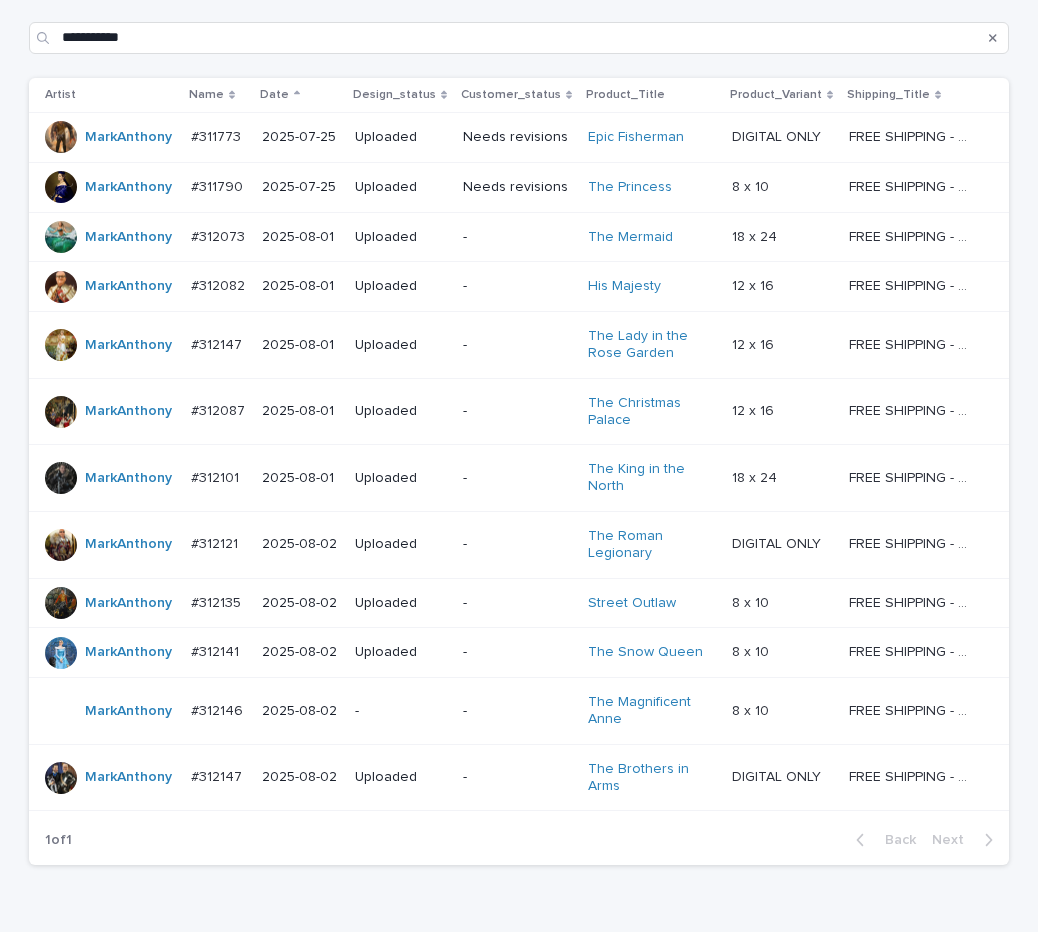 click on "-" at bounding box center [517, 777] 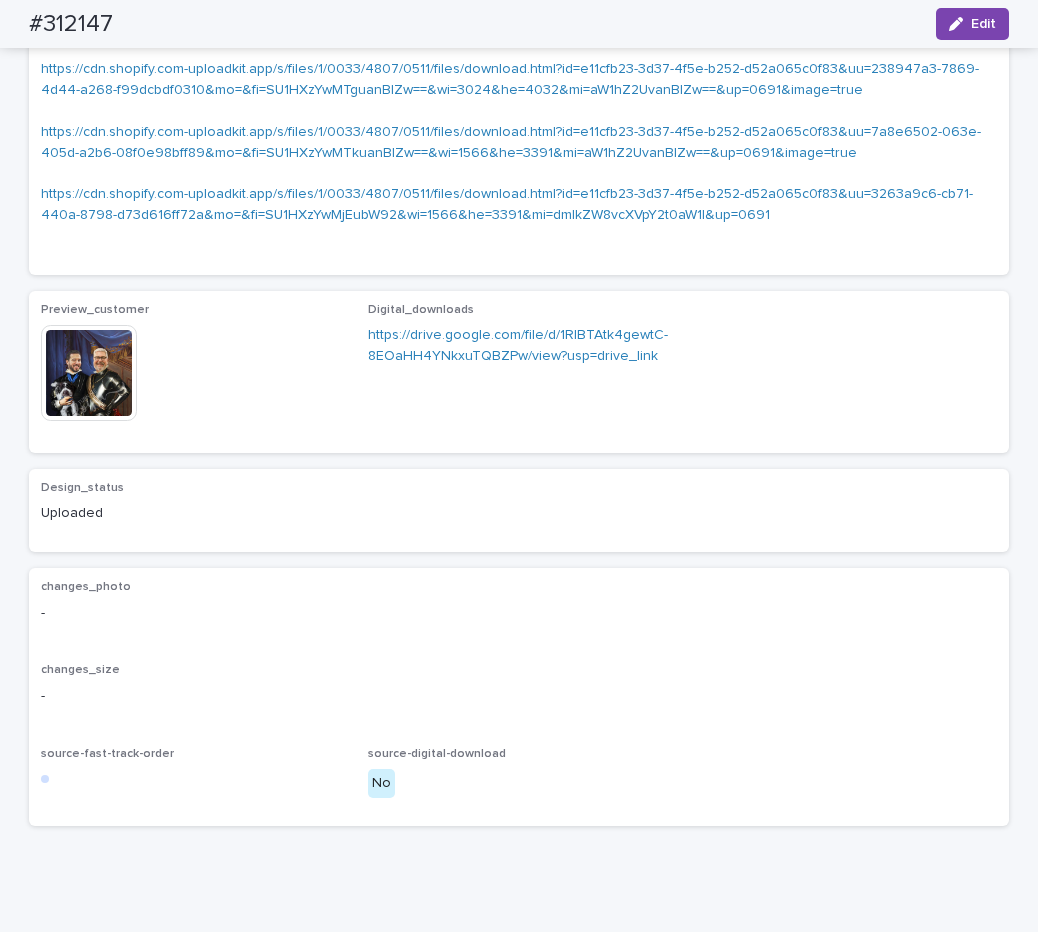 scroll, scrollTop: 2688, scrollLeft: 0, axis: vertical 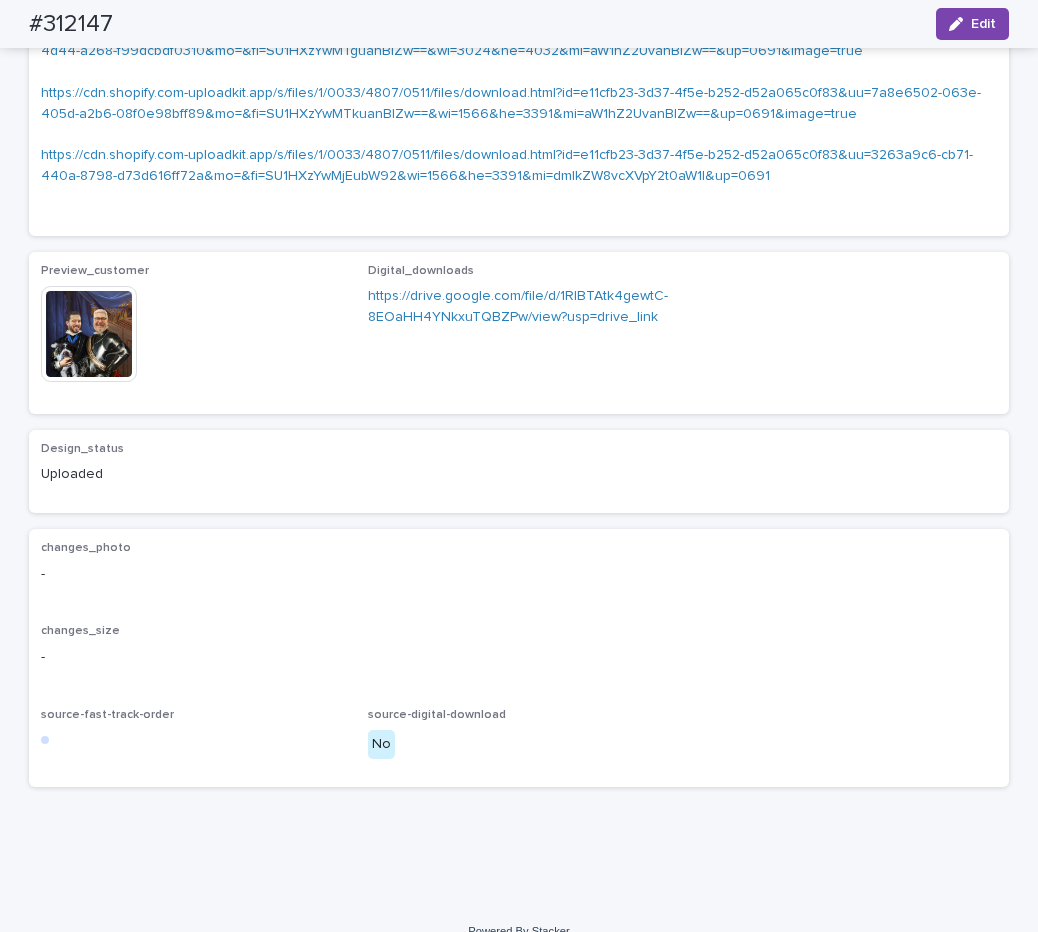 click at bounding box center (89, 334) 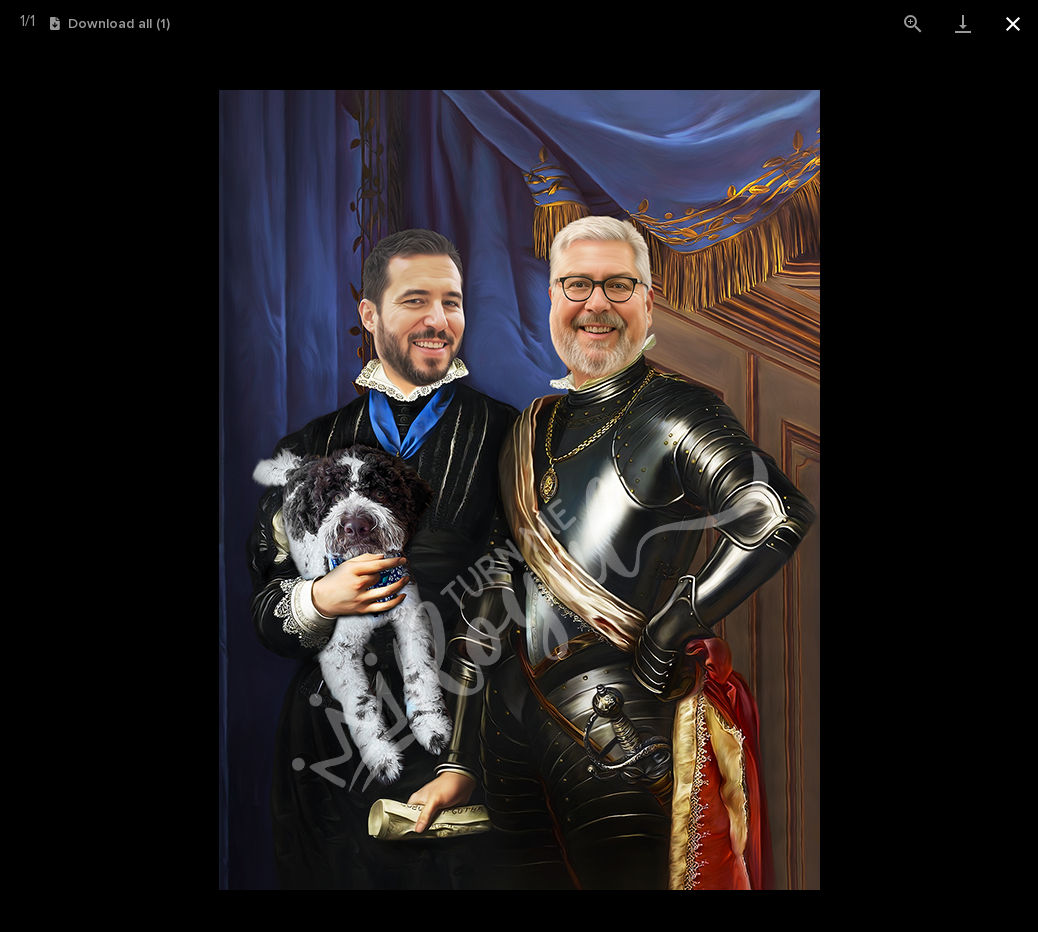 click at bounding box center [1013, 23] 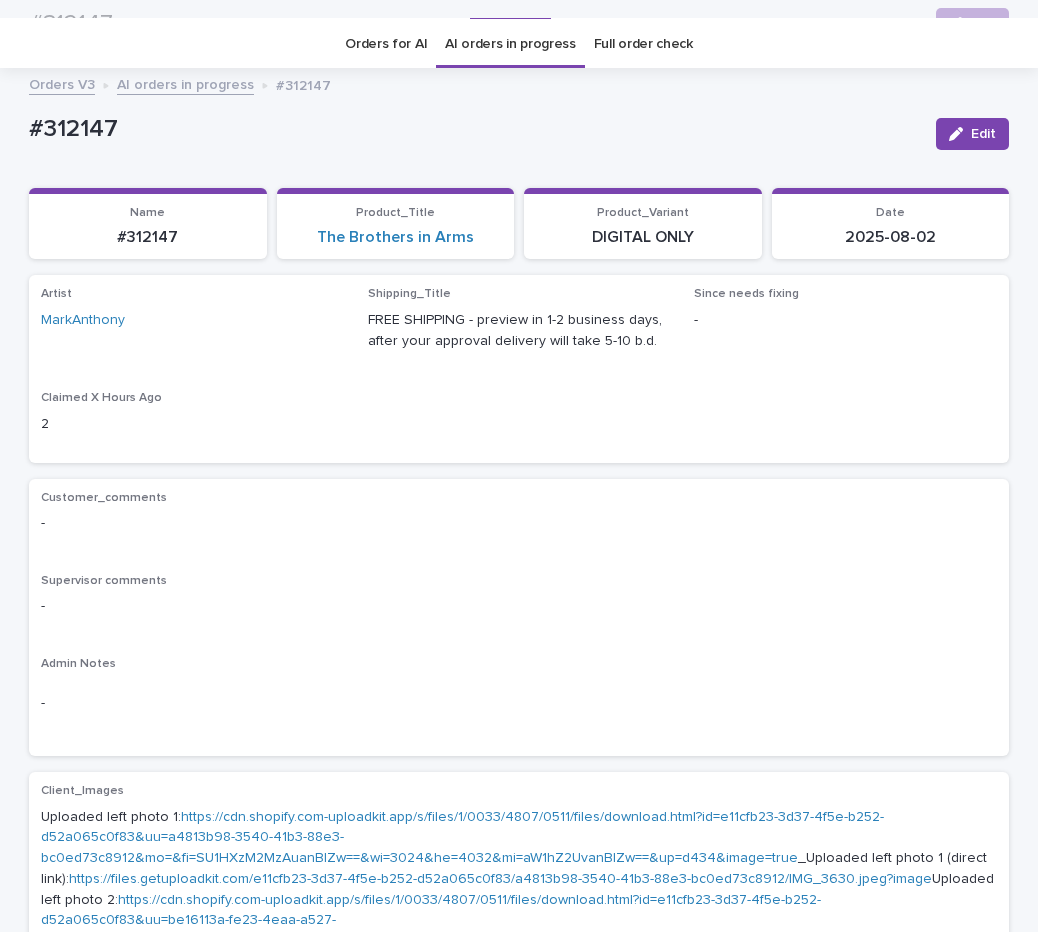scroll, scrollTop: 0, scrollLeft: 0, axis: both 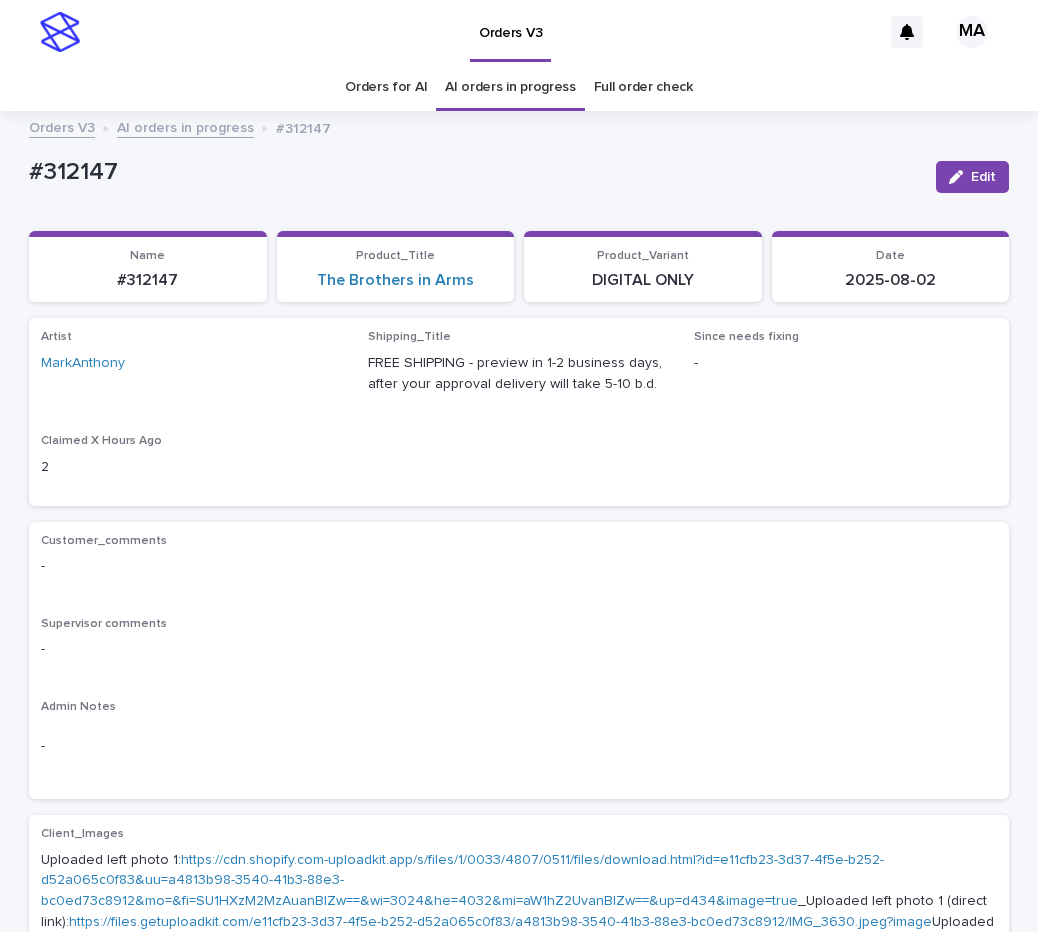click on "AI orders in progress" at bounding box center (185, 126) 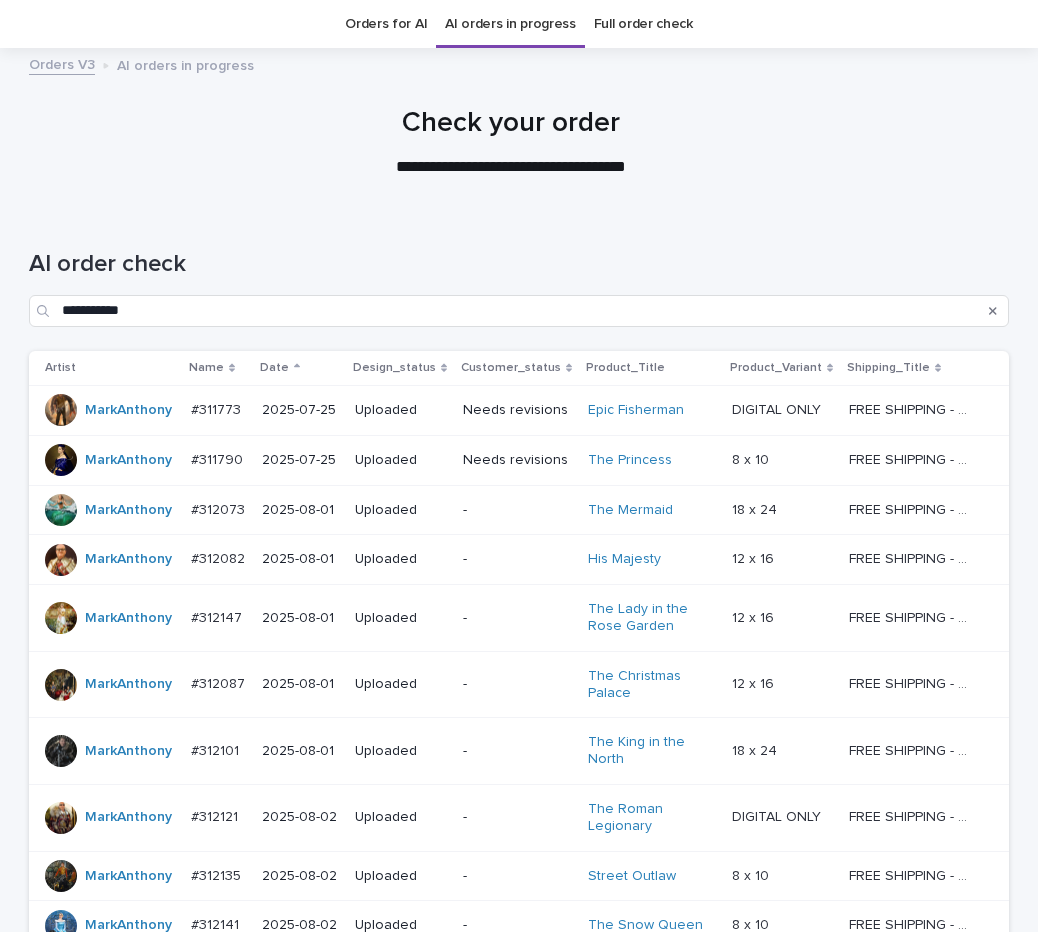 scroll, scrollTop: 64, scrollLeft: 0, axis: vertical 